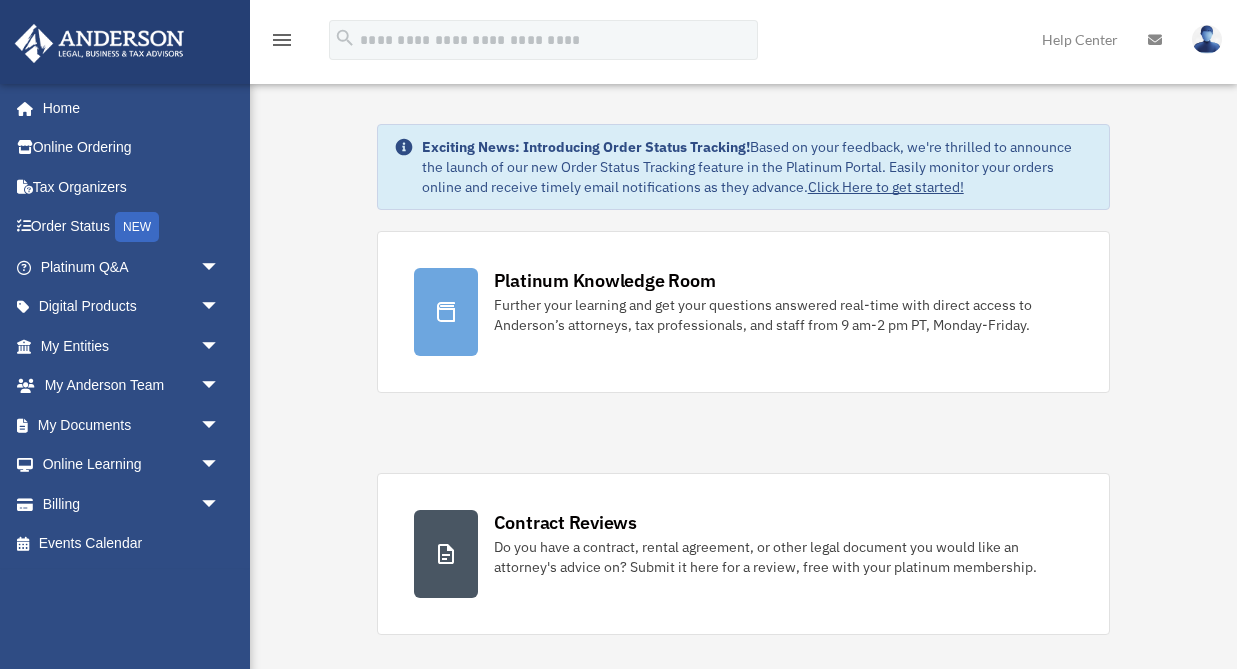 scroll, scrollTop: 0, scrollLeft: 0, axis: both 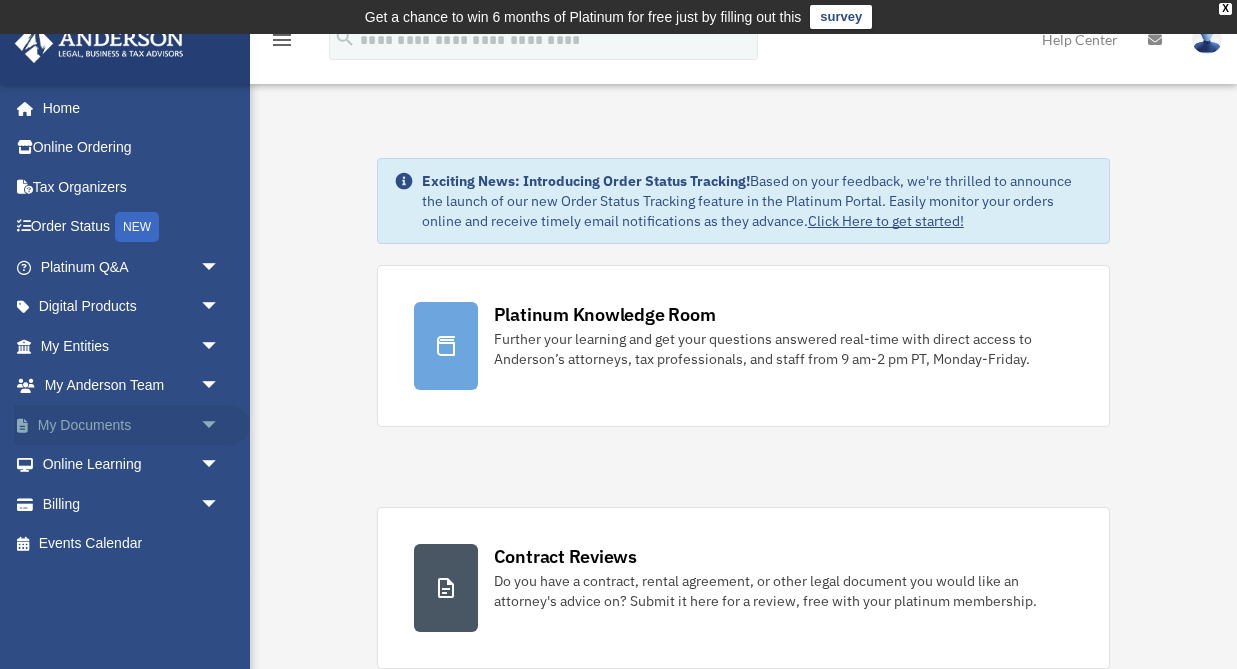 click on "arrow_drop_down" at bounding box center (220, 425) 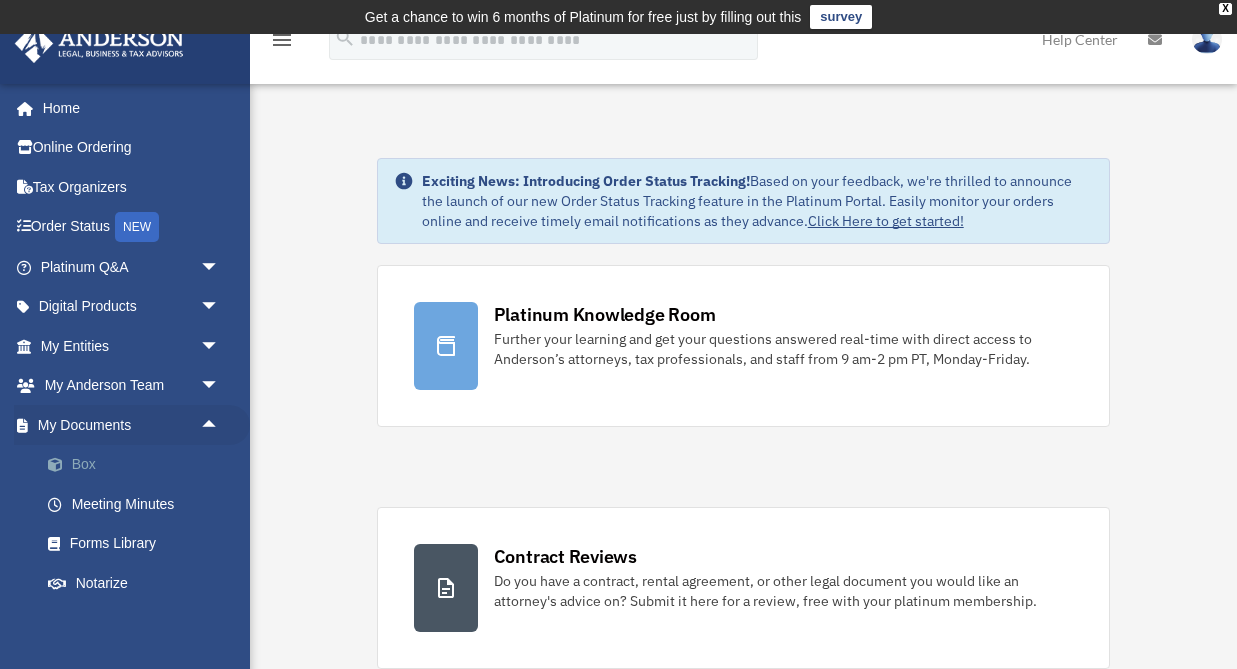 click at bounding box center (65, 465) 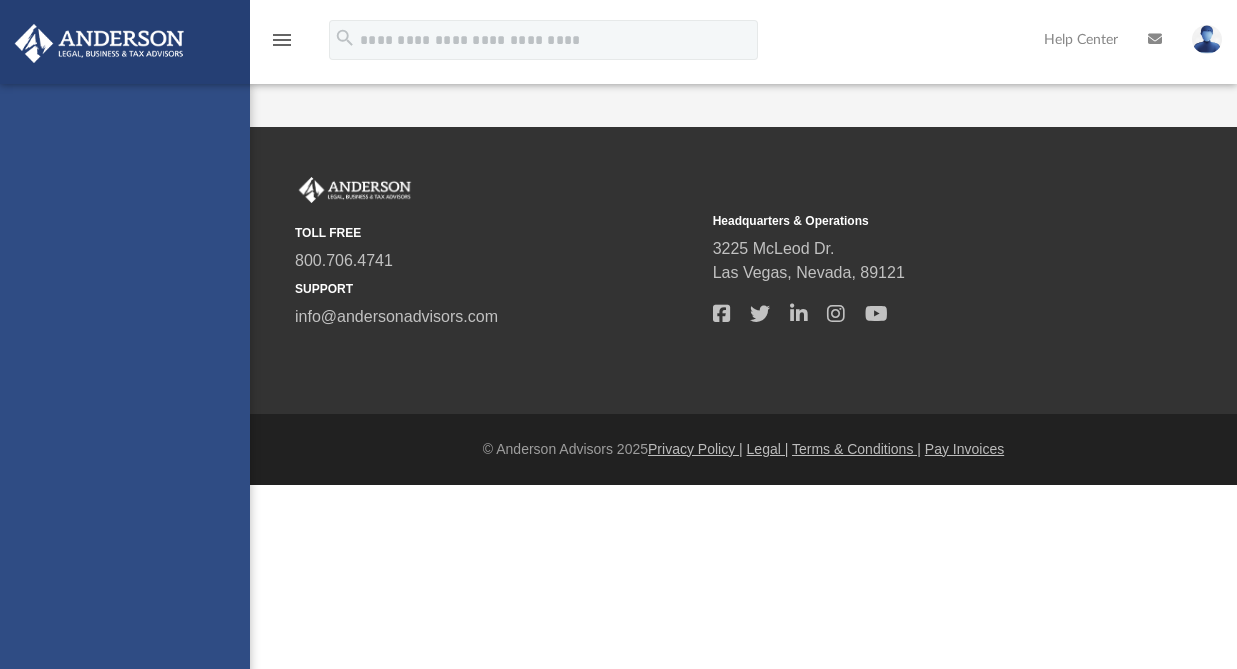 scroll, scrollTop: 0, scrollLeft: 0, axis: both 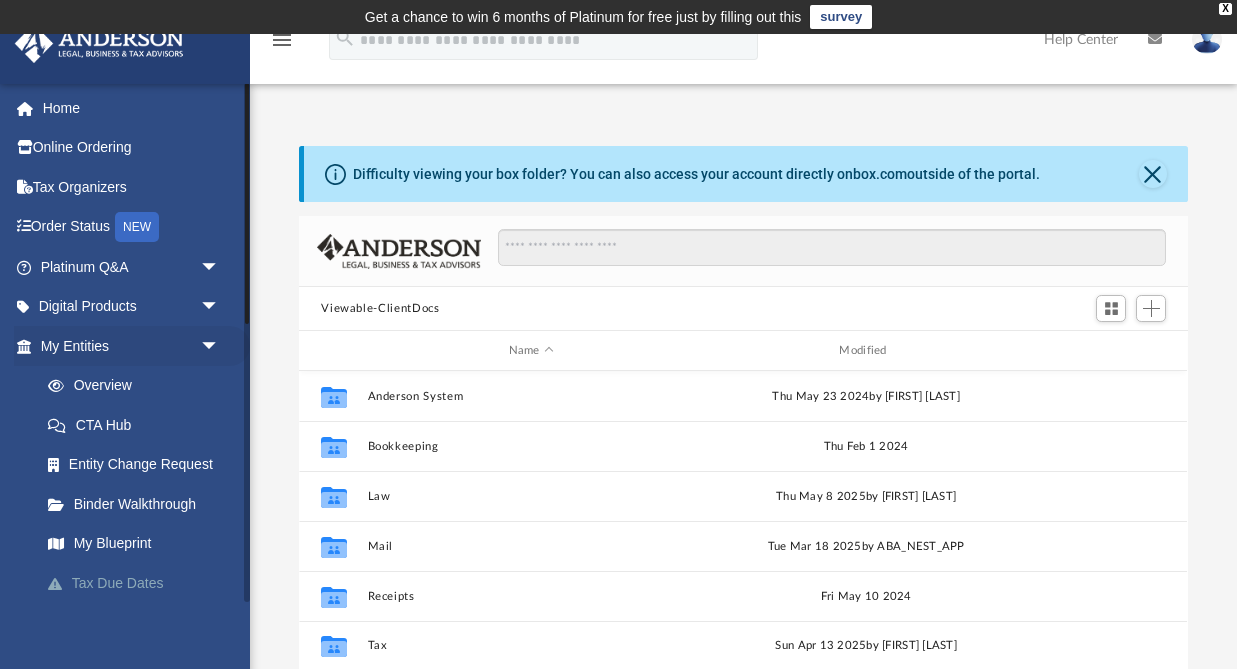 click at bounding box center [65, 584] 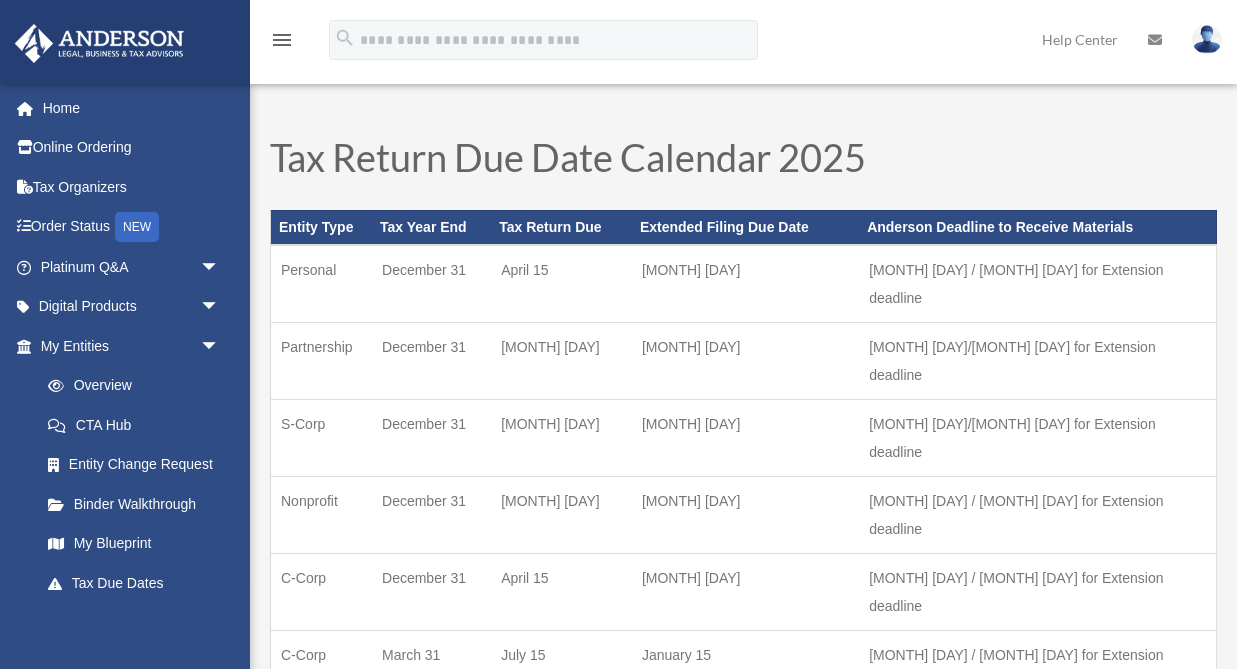 scroll, scrollTop: 0, scrollLeft: 0, axis: both 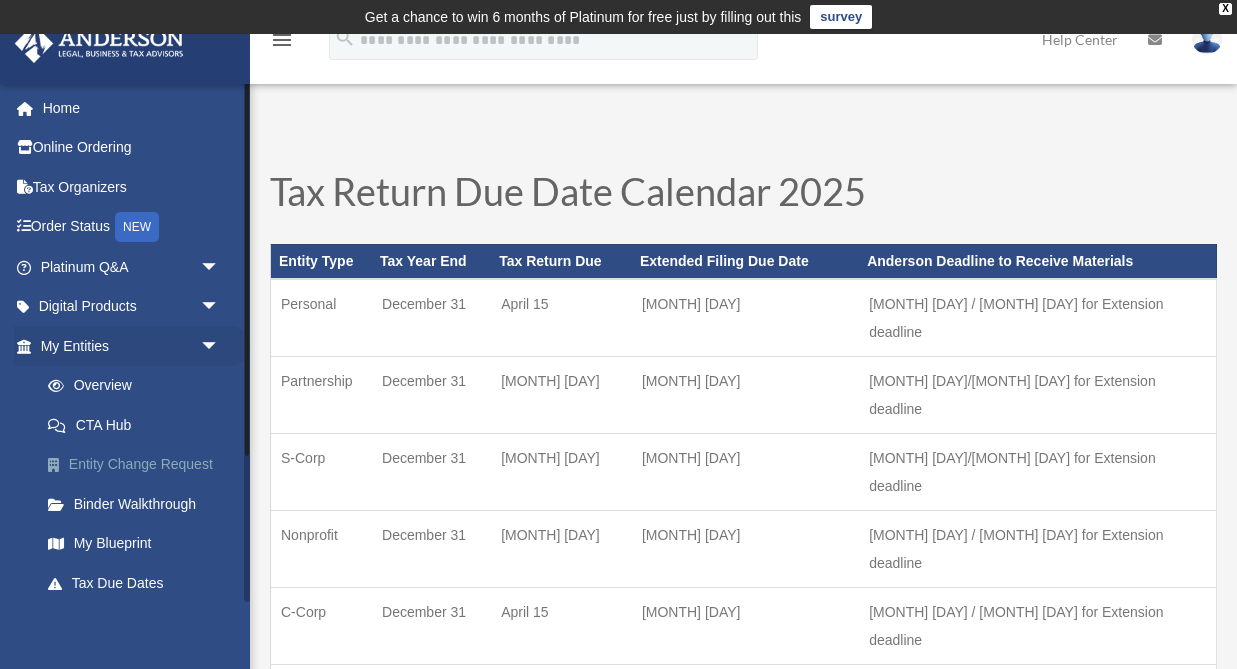 click on "Entity Change Request" at bounding box center (139, 465) 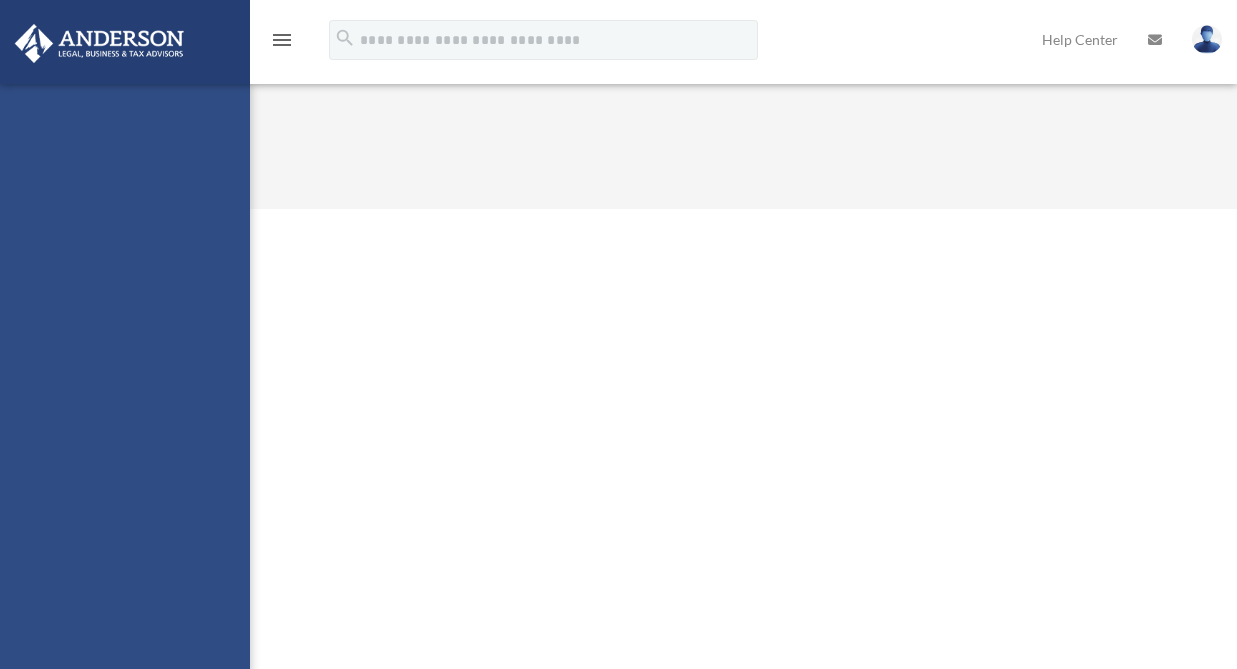 scroll, scrollTop: 0, scrollLeft: 0, axis: both 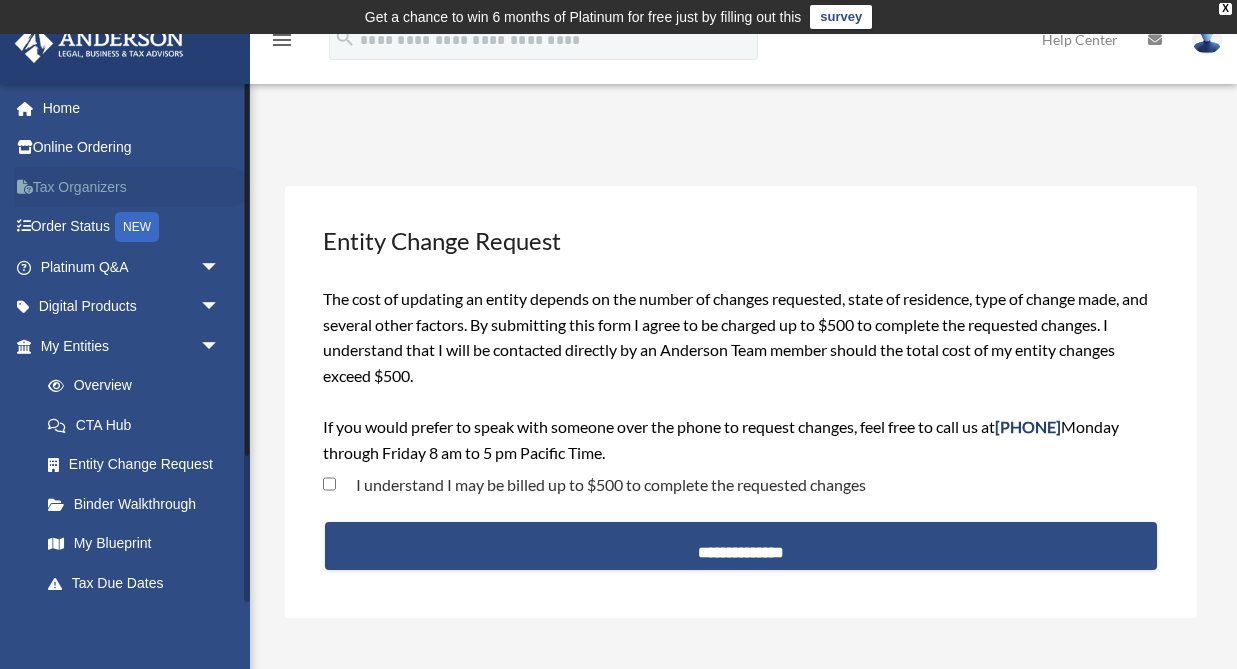 click on "Tax Organizers" at bounding box center (132, 187) 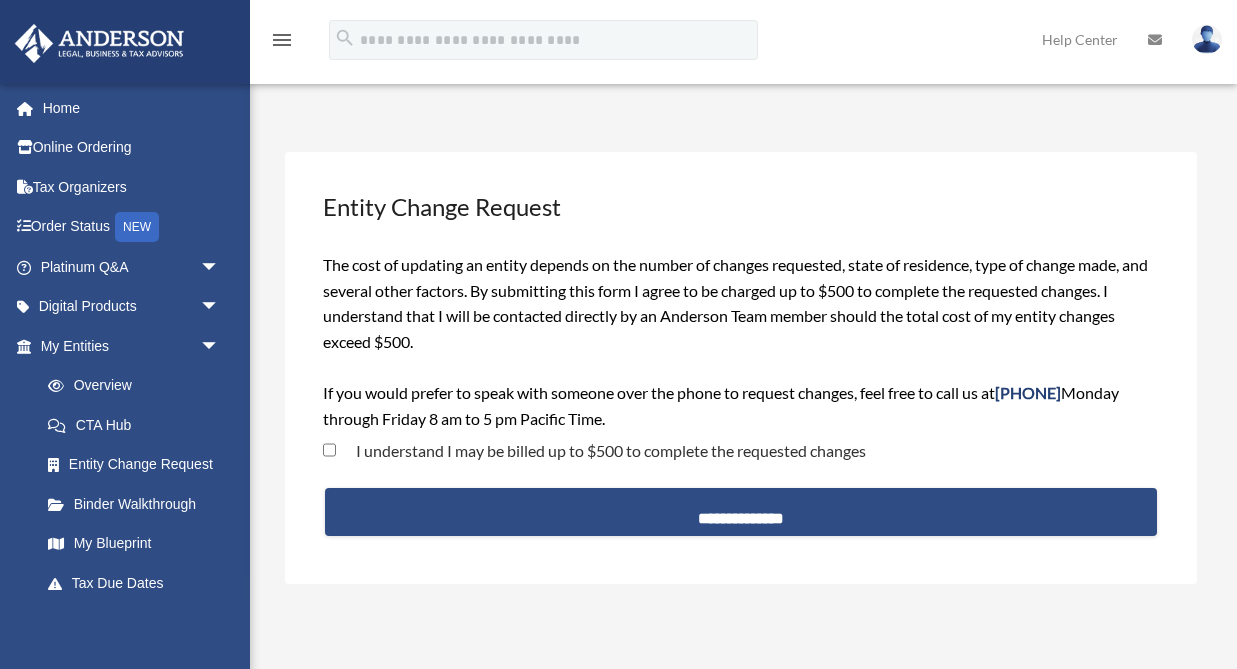scroll, scrollTop: 0, scrollLeft: 0, axis: both 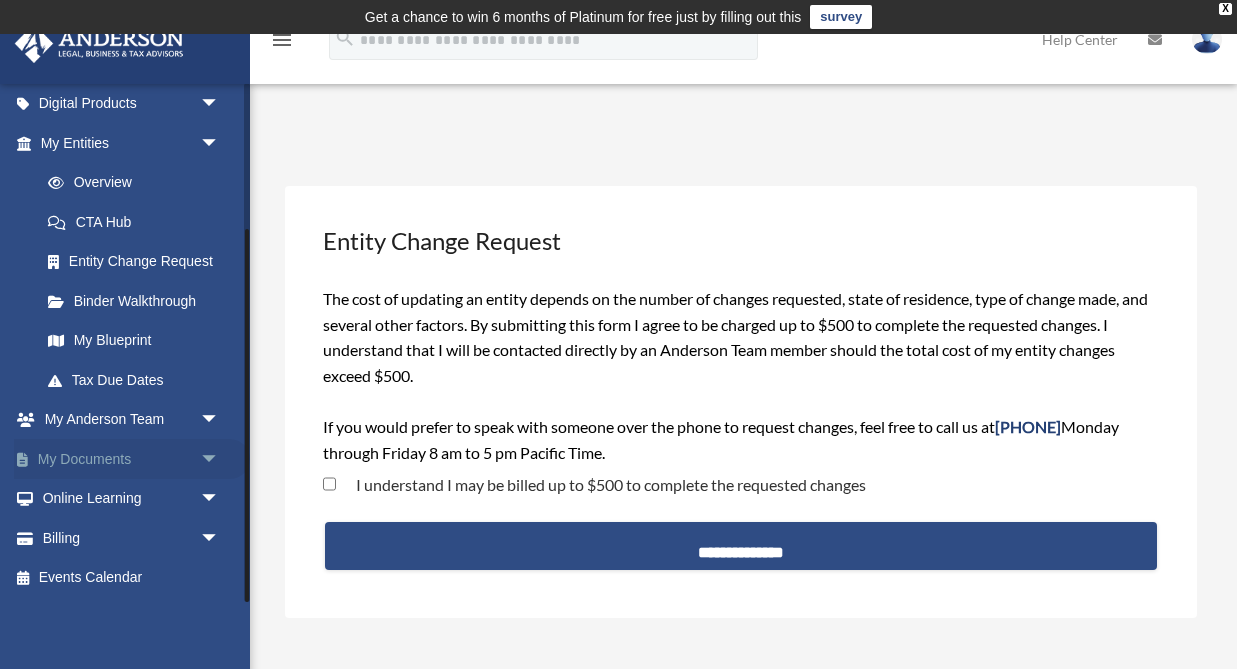 click on "My Documents arrow_drop_down" at bounding box center [132, 459] 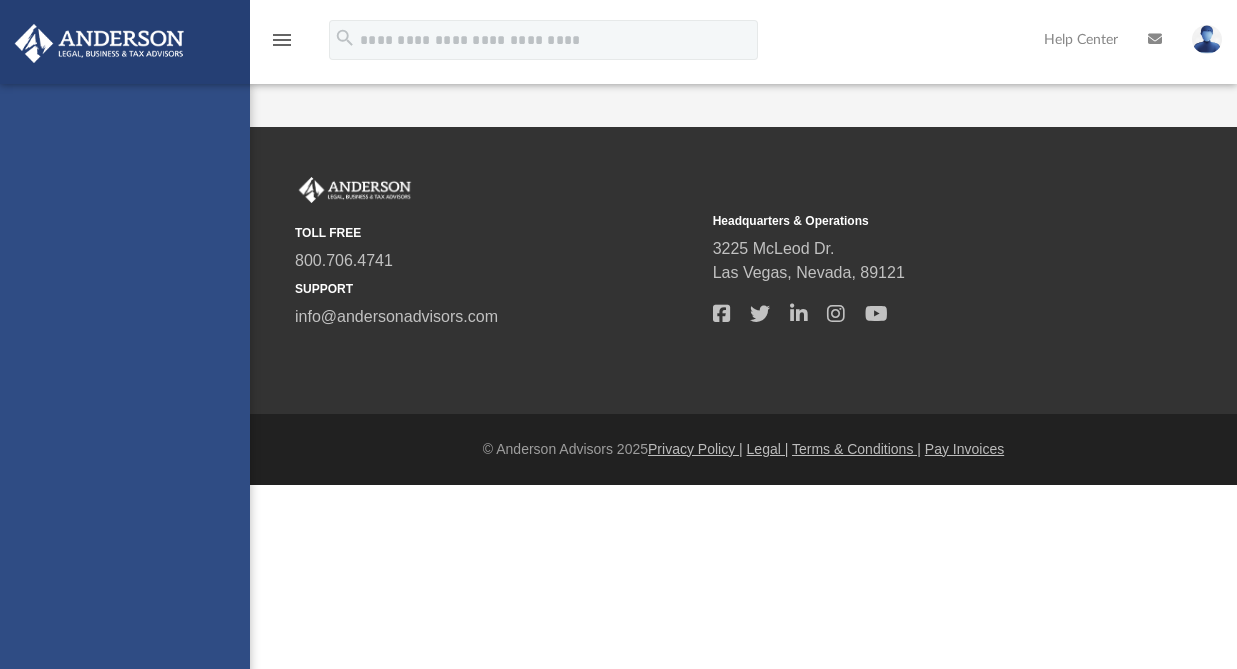 scroll, scrollTop: 0, scrollLeft: 0, axis: both 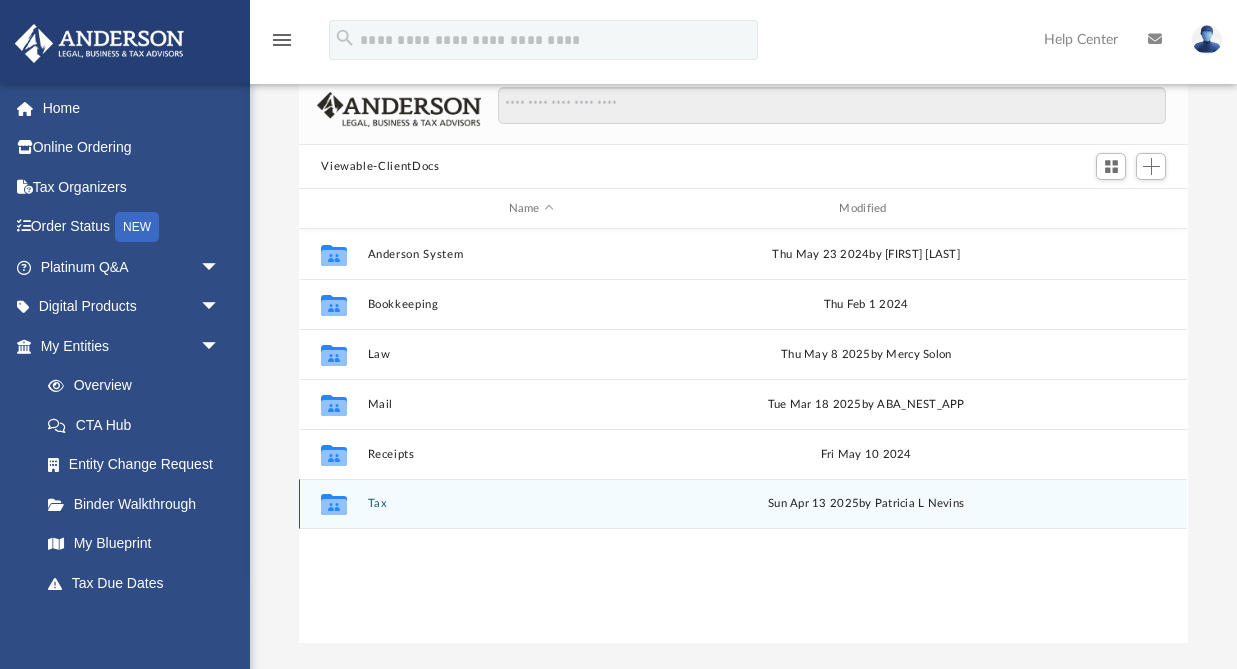 click 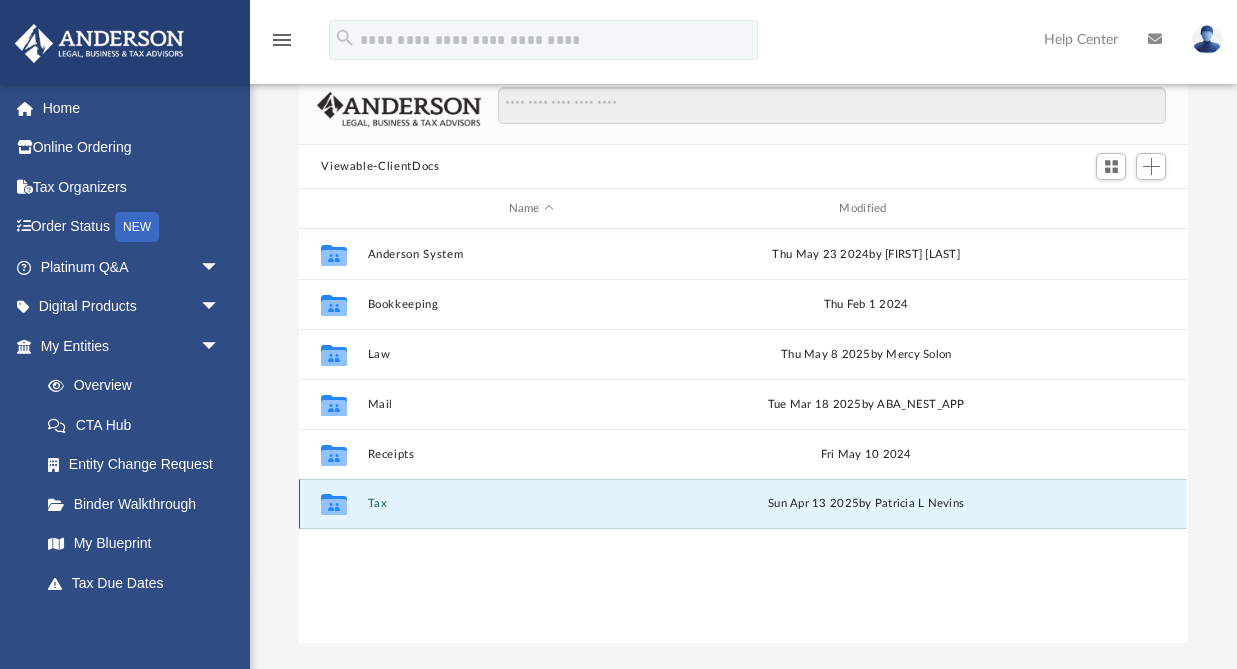 click on "Tax" at bounding box center [531, 503] 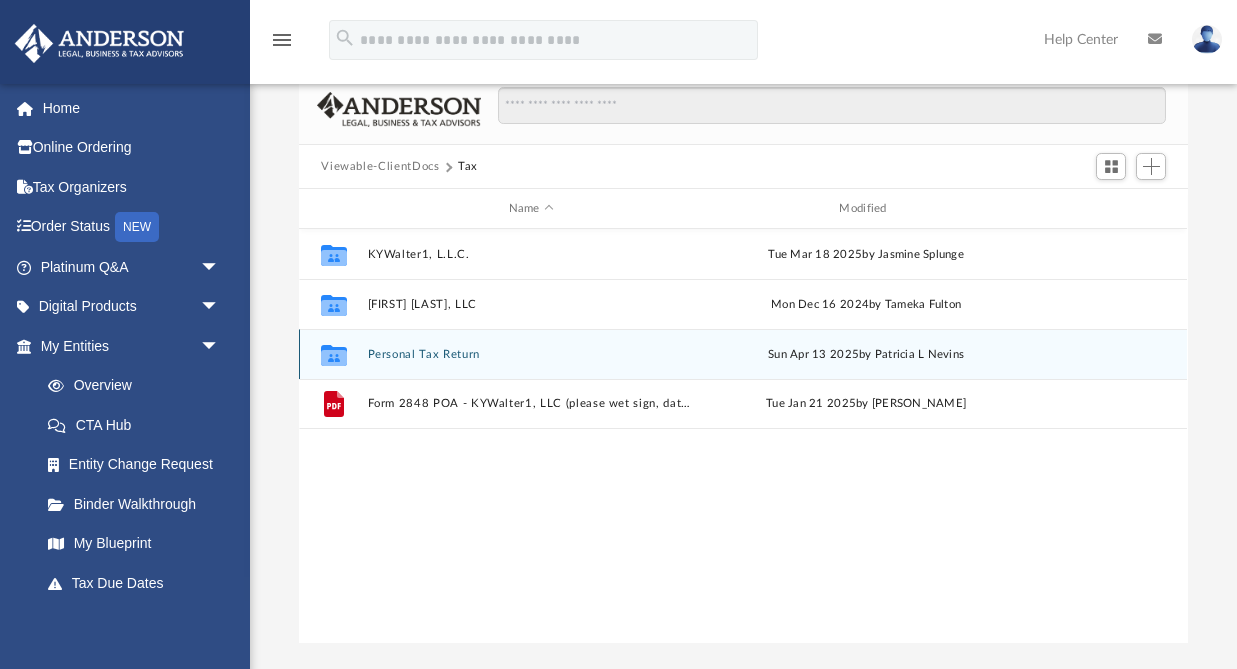 click 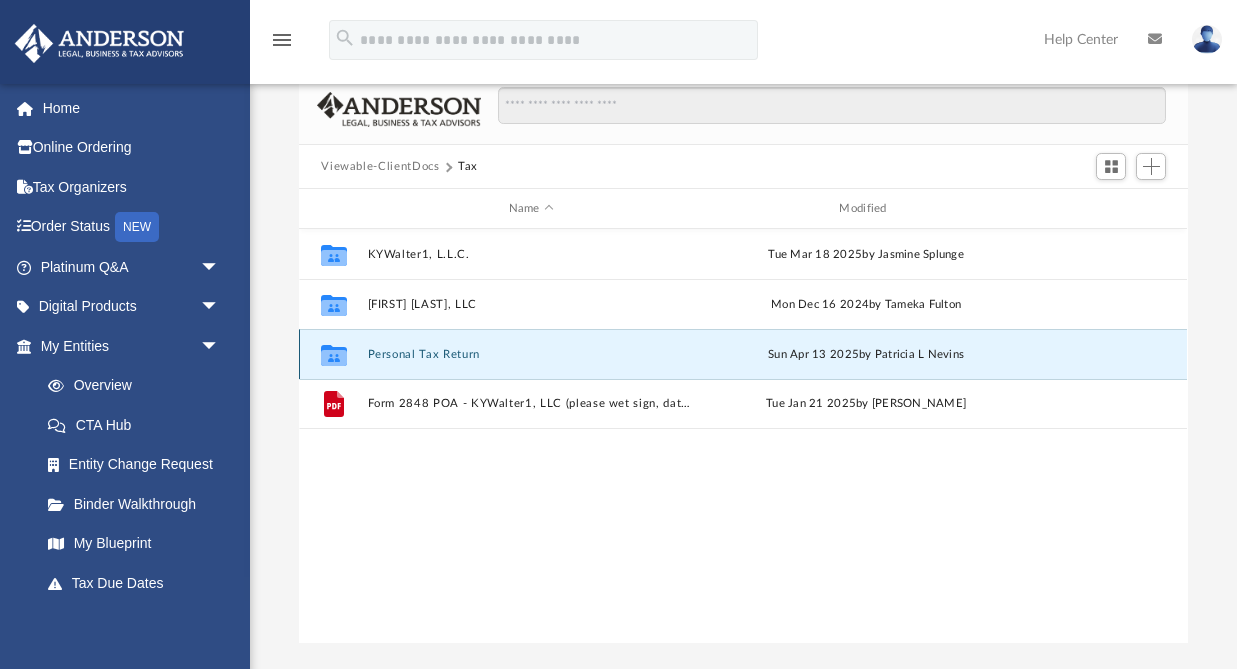 click on "Personal Tax Return" at bounding box center [531, 354] 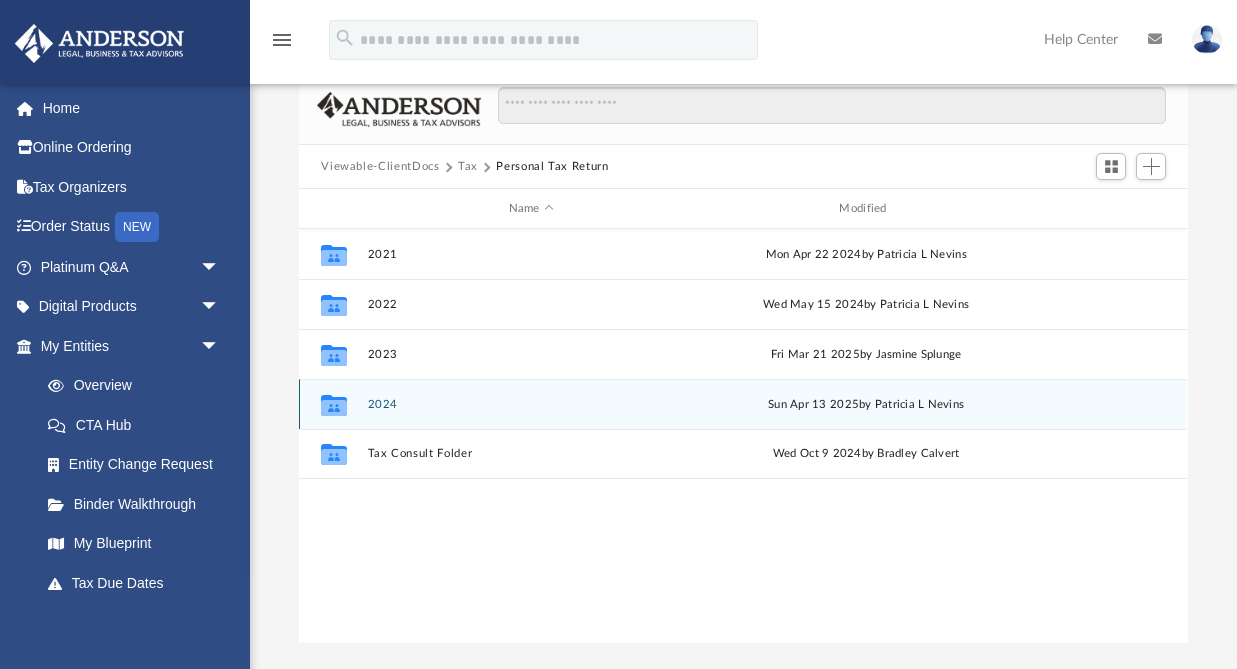 click on "2024" at bounding box center (531, 404) 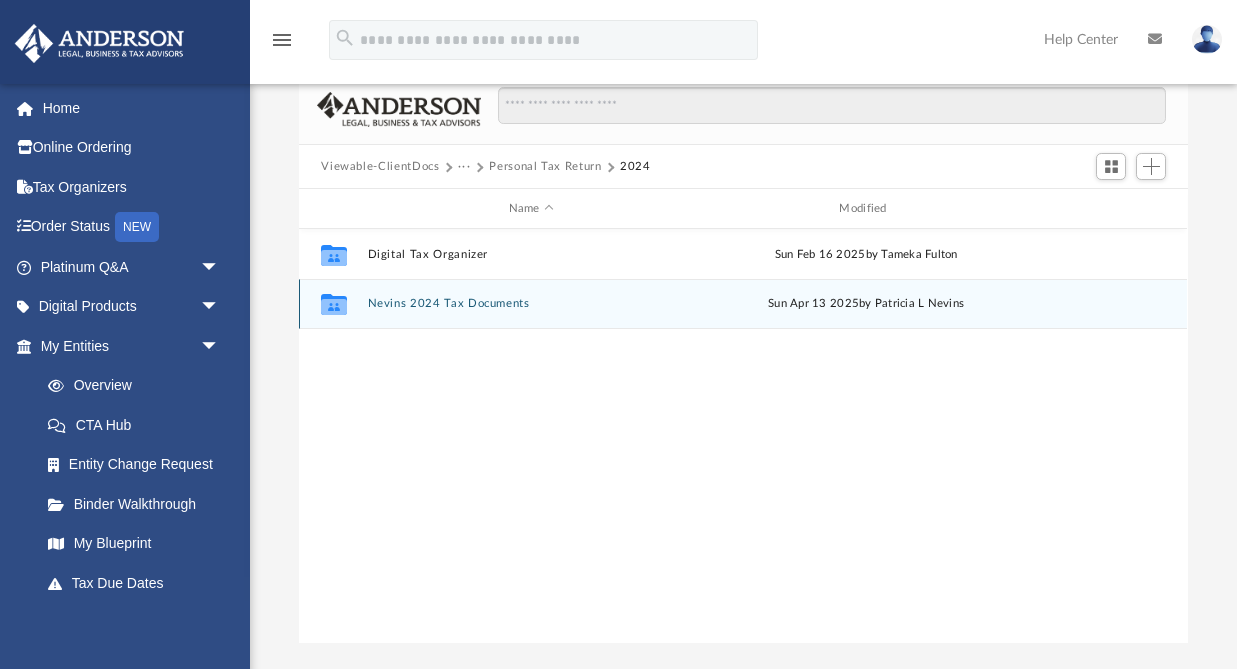 click 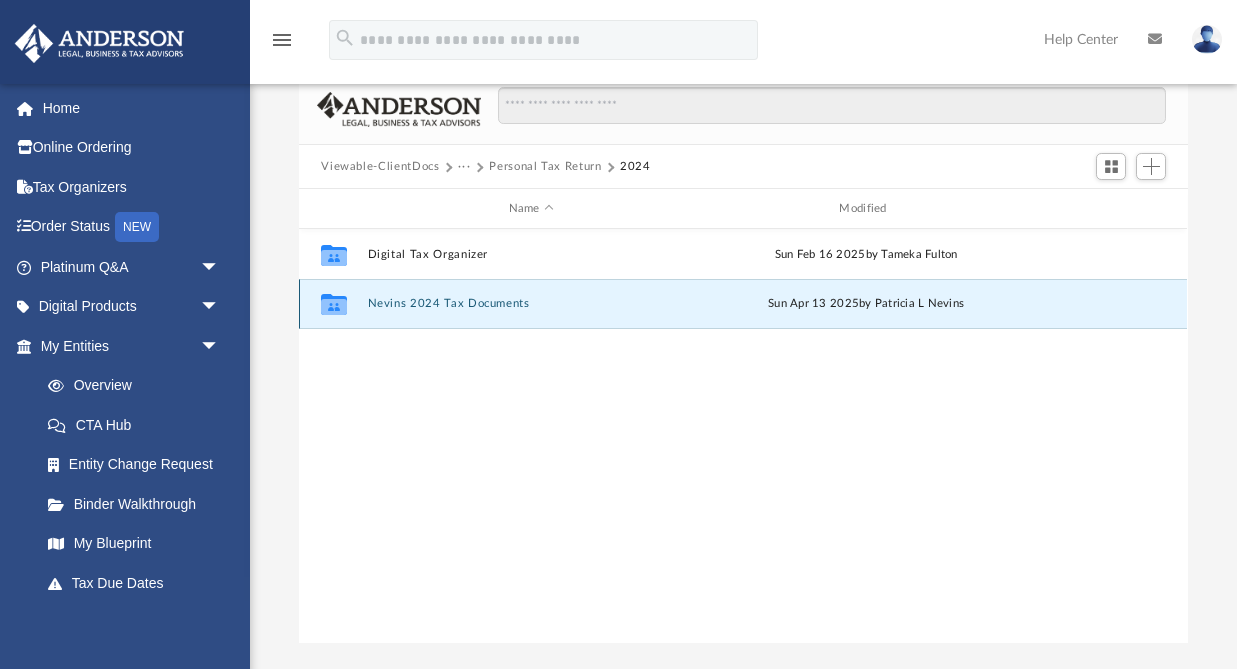 click 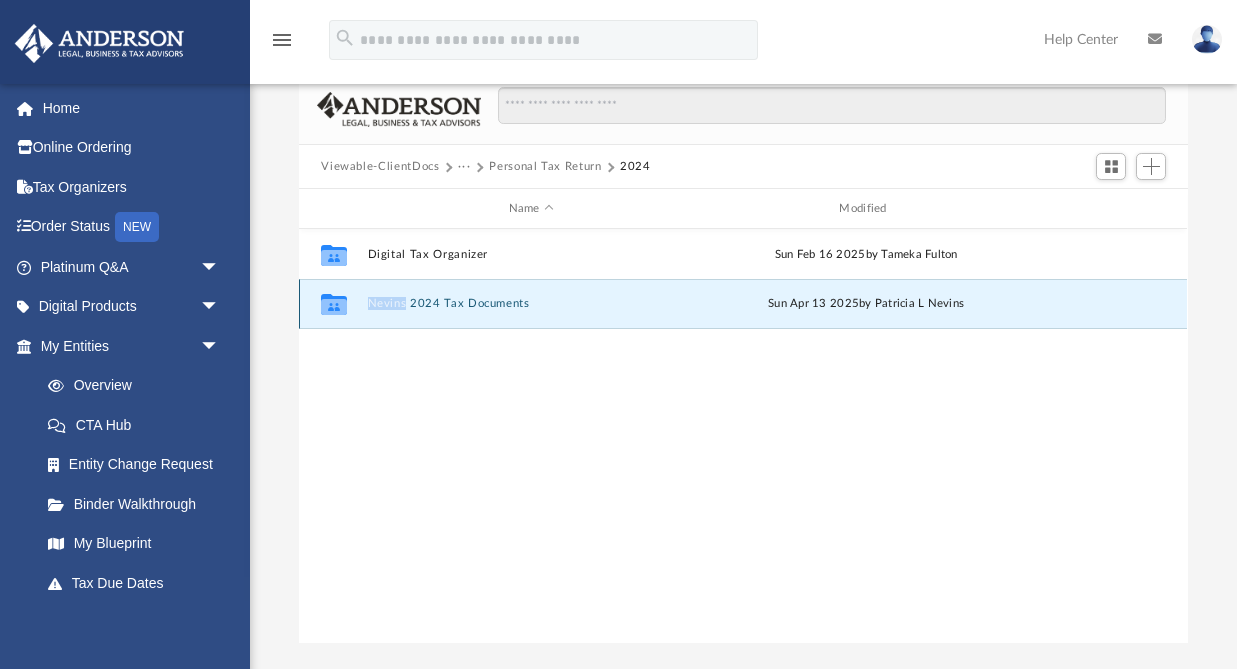 click on "Nevins 2024 Tax Documents" at bounding box center (531, 303) 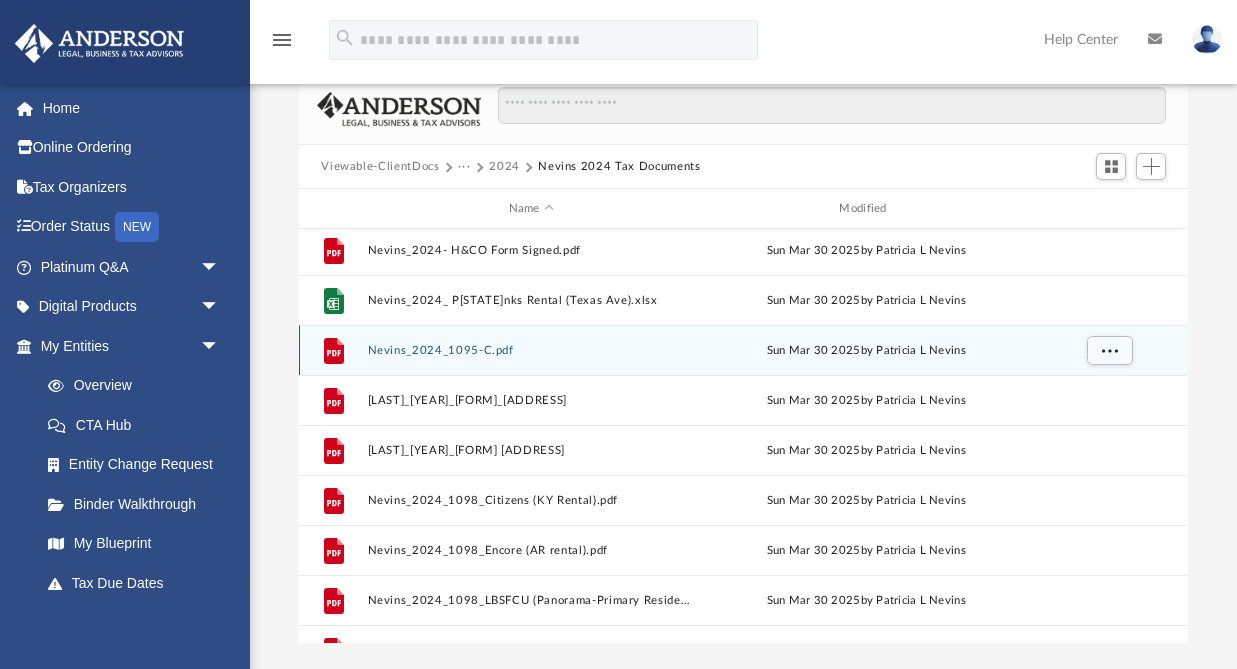 scroll, scrollTop: 0, scrollLeft: 0, axis: both 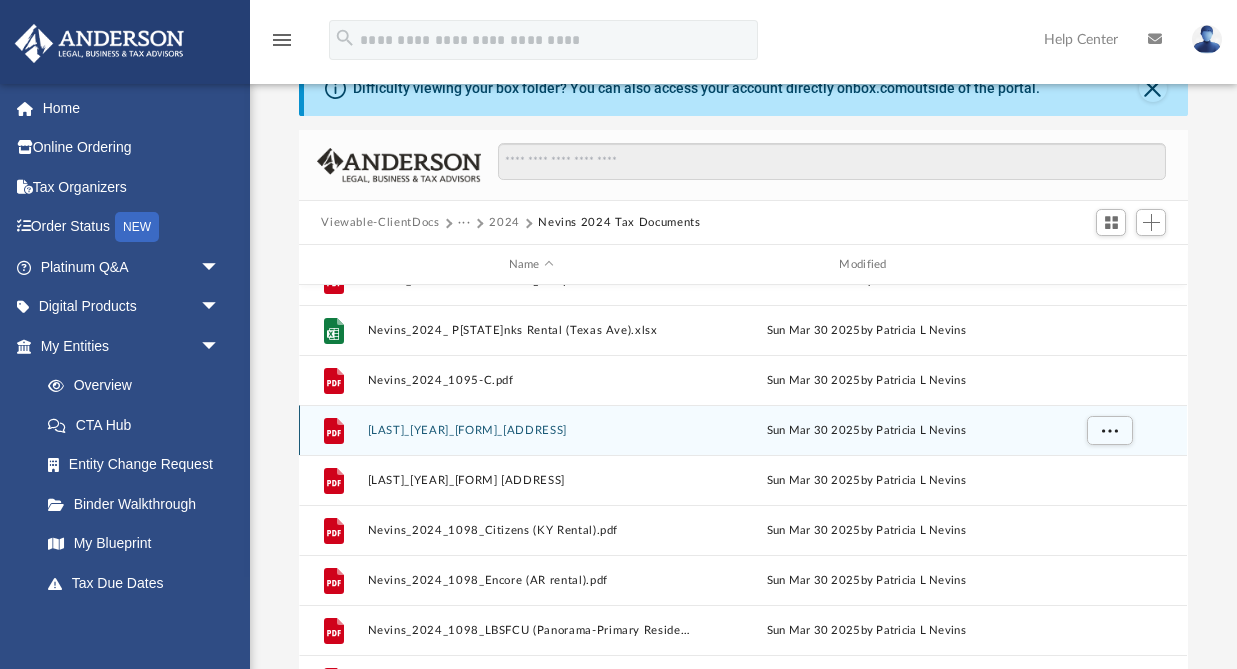 click 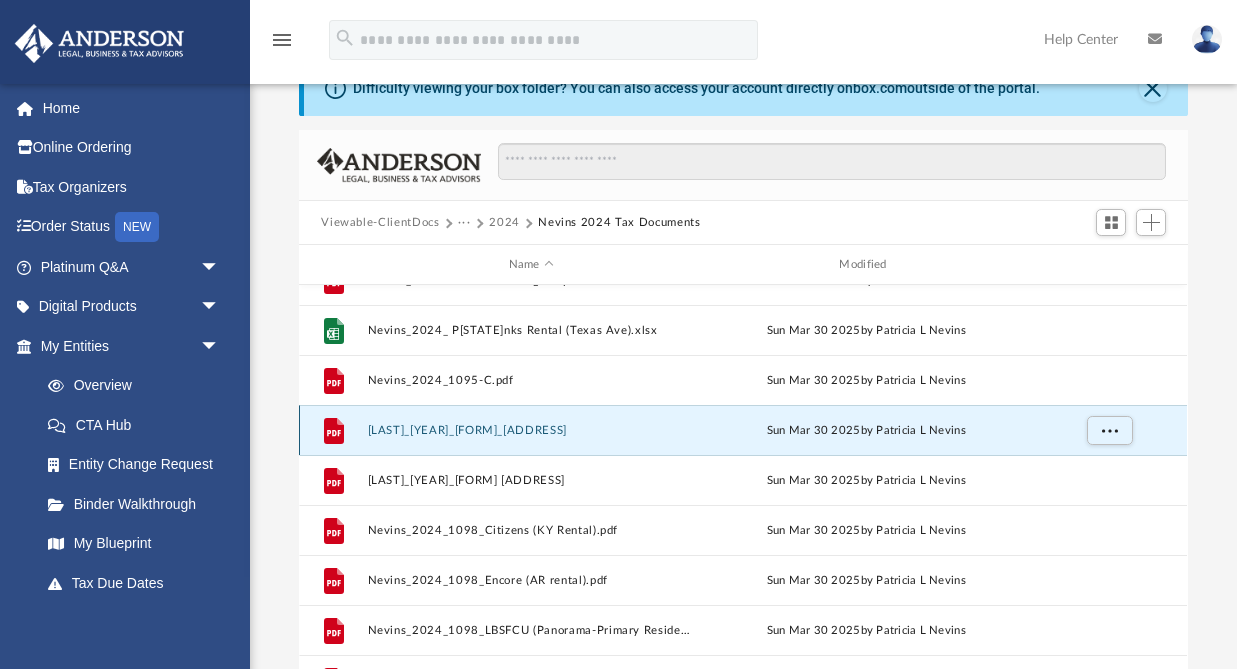 click 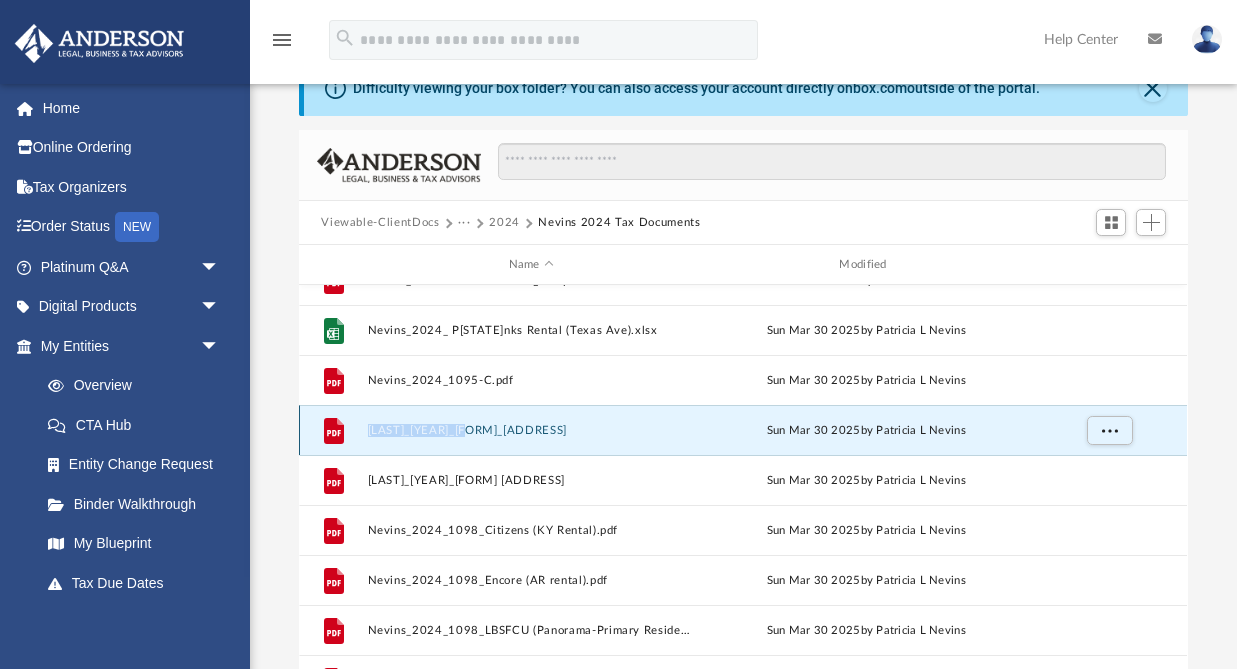 click on "Nevins_2024_1098 NewRez (2nd Home-290 Sunset-Corning-NY).pdf" at bounding box center (531, 430) 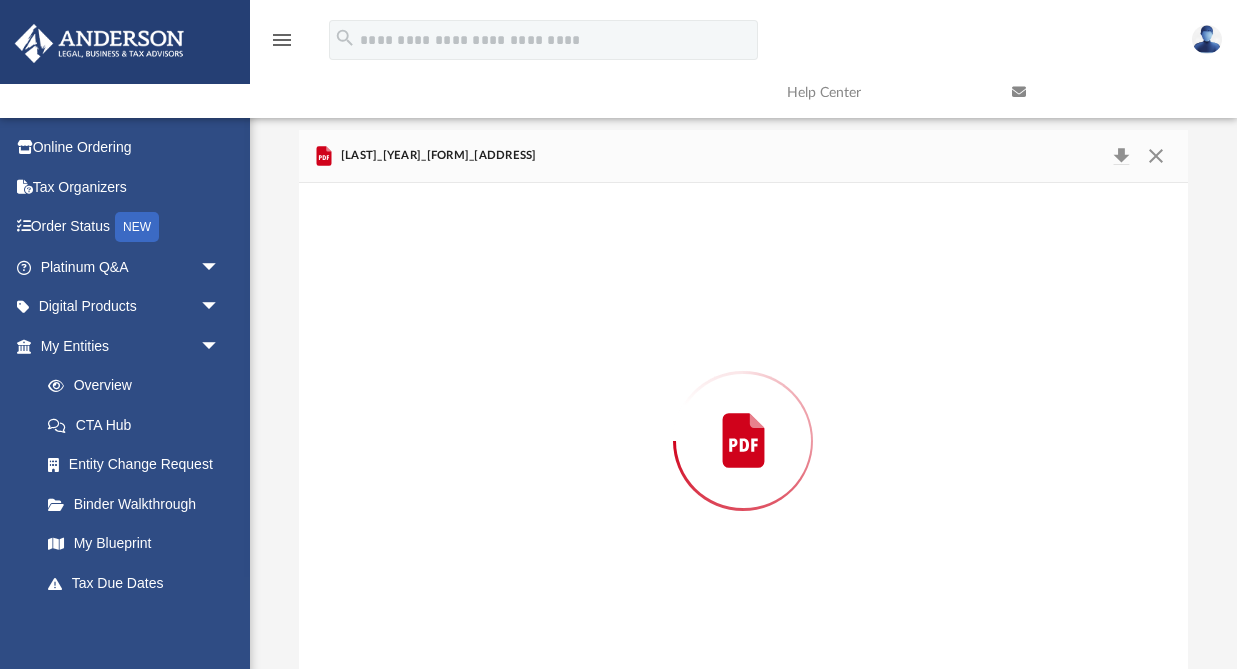 scroll, scrollTop: 116, scrollLeft: 0, axis: vertical 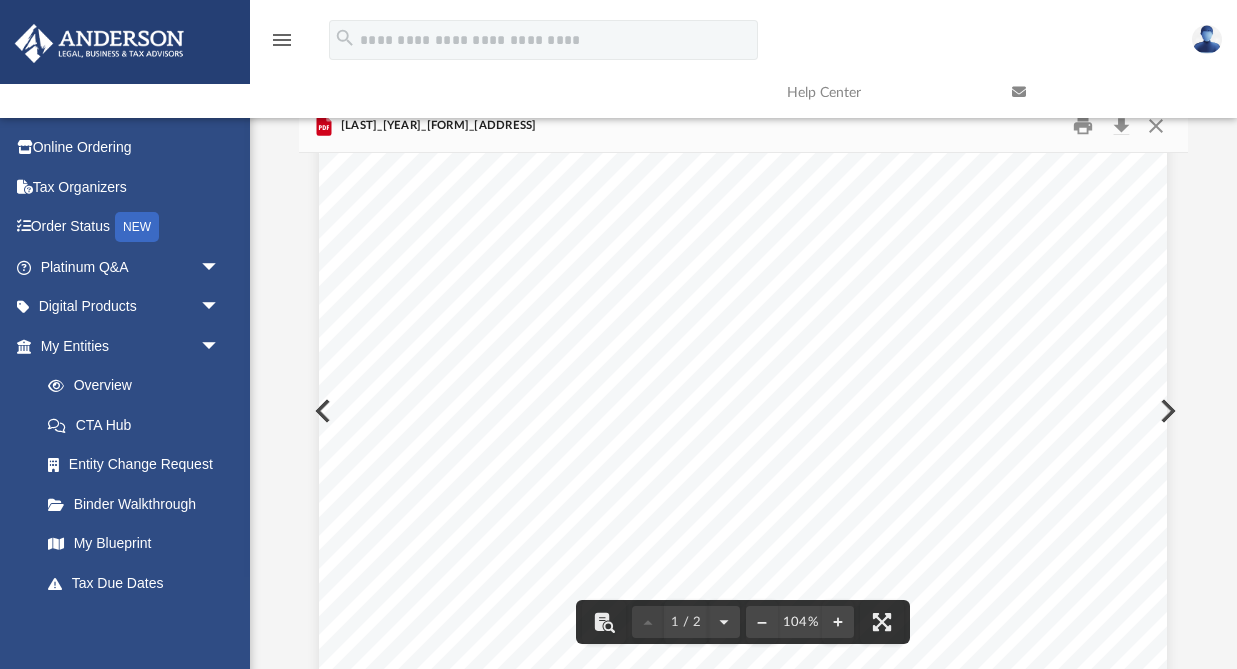 click at bounding box center [321, 411] 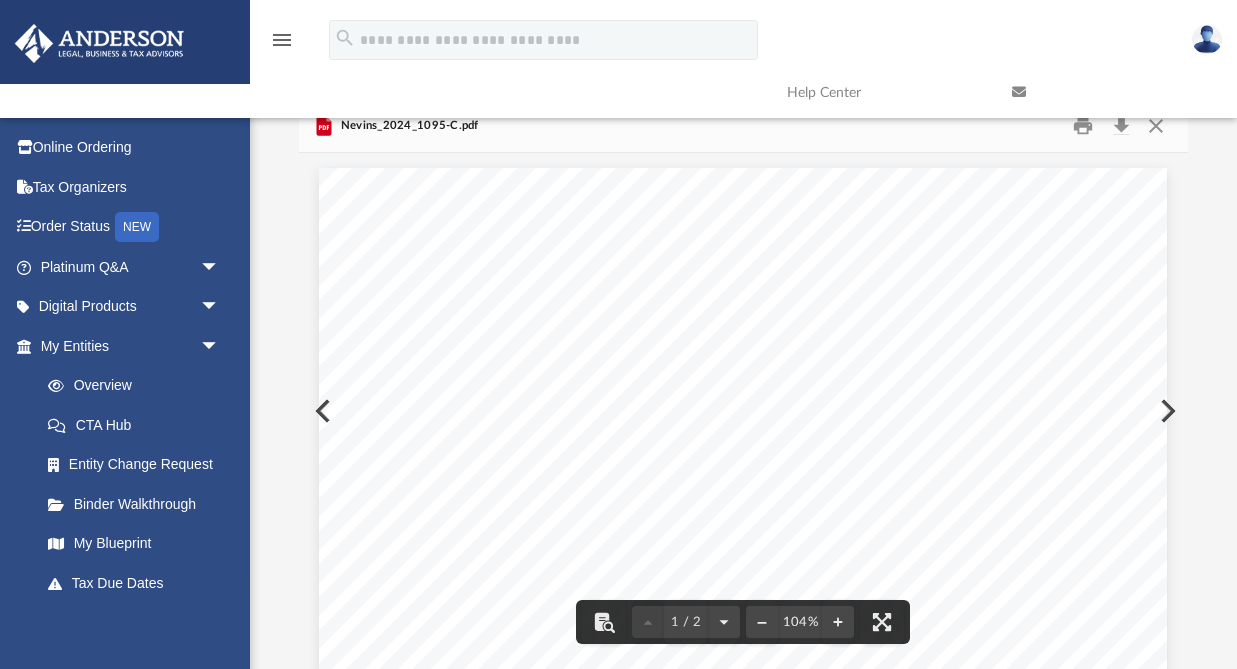 click on "$   $   $   $ $ $   $ $ $   $   $ $ $ Employer-Provided Health Insurance Offer and Coverage 20 23 OMB No. 1545-2251 CORRECTED Employee 600120 Form   VOID 1   Name of employee (first name, middle initial, last name) 3   Street address (including apartment no.) 4   City or town   6   Country and ZIP or foreign postal code 5   State or province Applicable Large Employer Member (Employer) 7   Name of employer 9   Street address (including room or suite no.) 11   City or town   13   Country and ZIP or foreign postal code 12   State or province 8   Employer identification number (EIN) 10   Contact telephone number 1095-C Form   1095-C   (2023) For Privacy Act and Paperwork Reduction Act Notice, see separate instructions.   41-0852411 Department of the Treasury Internal Revenue Service 2   Social security number (SSN) Employee Offer of Coverage 14   Offer of Coverage (enter required code) 15   Employee Required Contribution (see Instructions) 16   Section 4980H Safe Harbor and Other Relief (enter 17   ZIP   Code Dec" at bounding box center (743, 716) 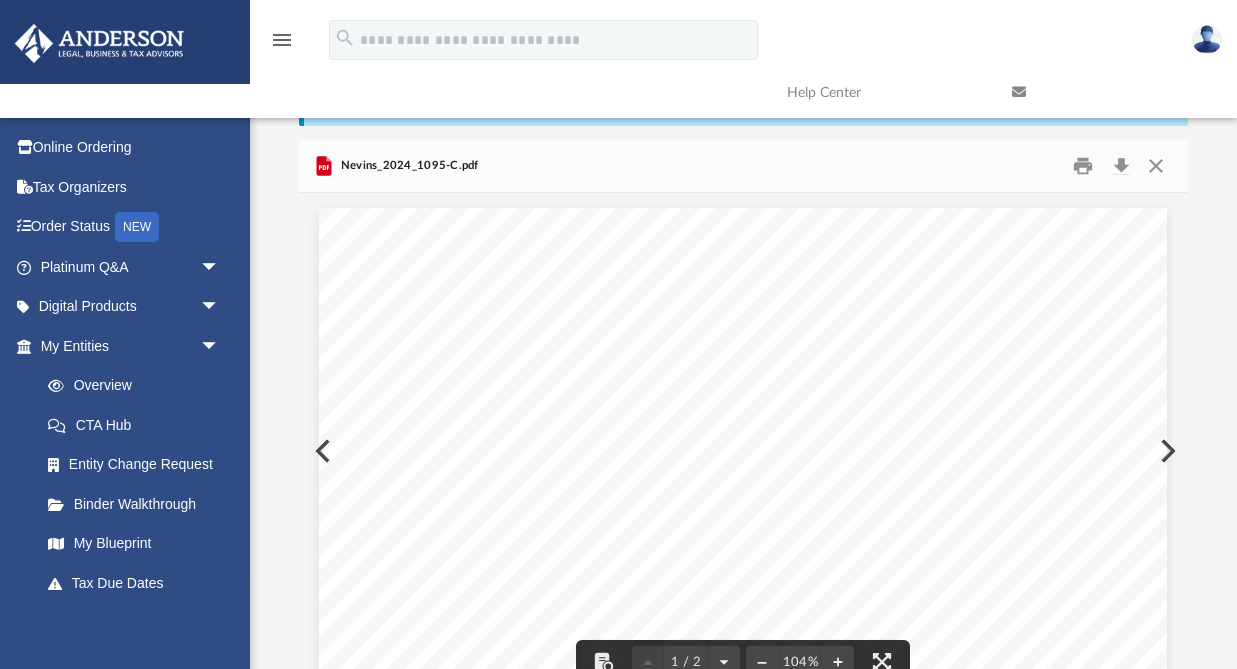 scroll, scrollTop: 100, scrollLeft: 0, axis: vertical 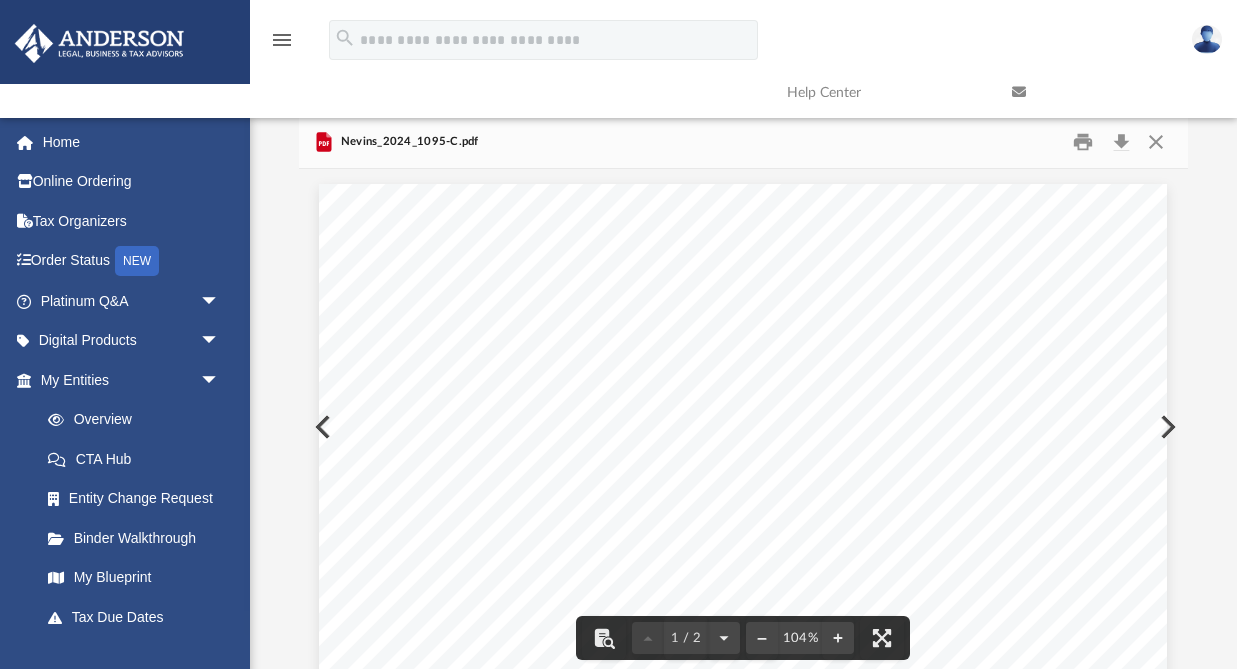 click at bounding box center (1166, 427) 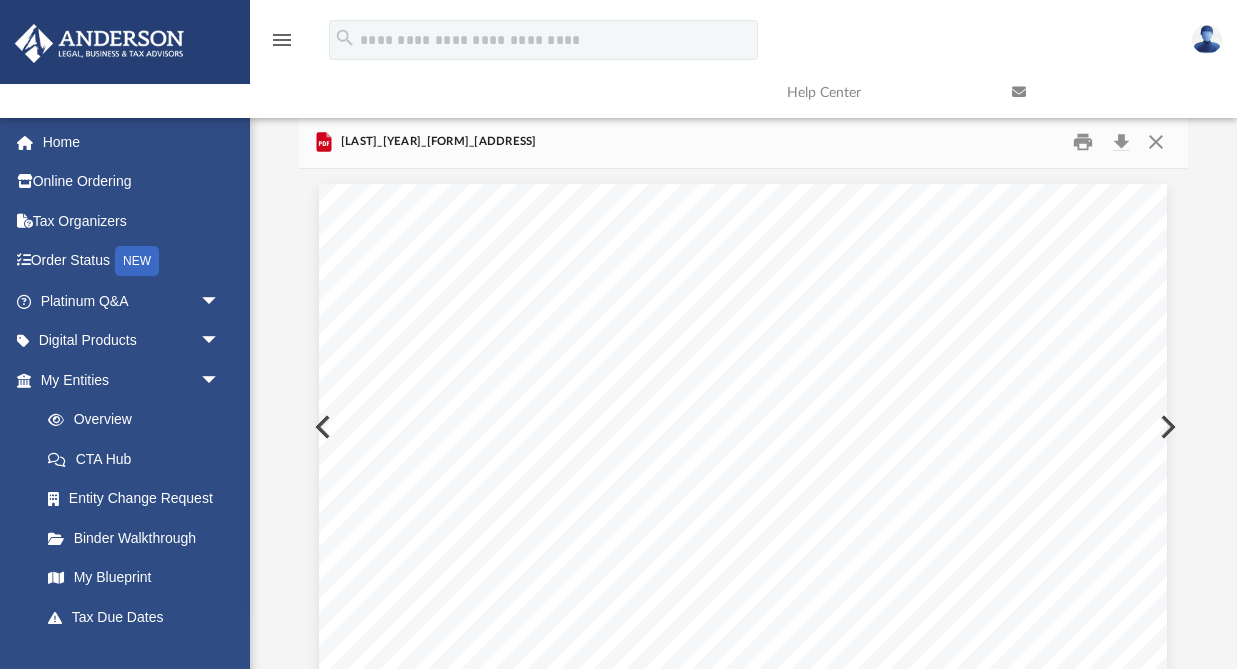 scroll, scrollTop: 116, scrollLeft: 0, axis: vertical 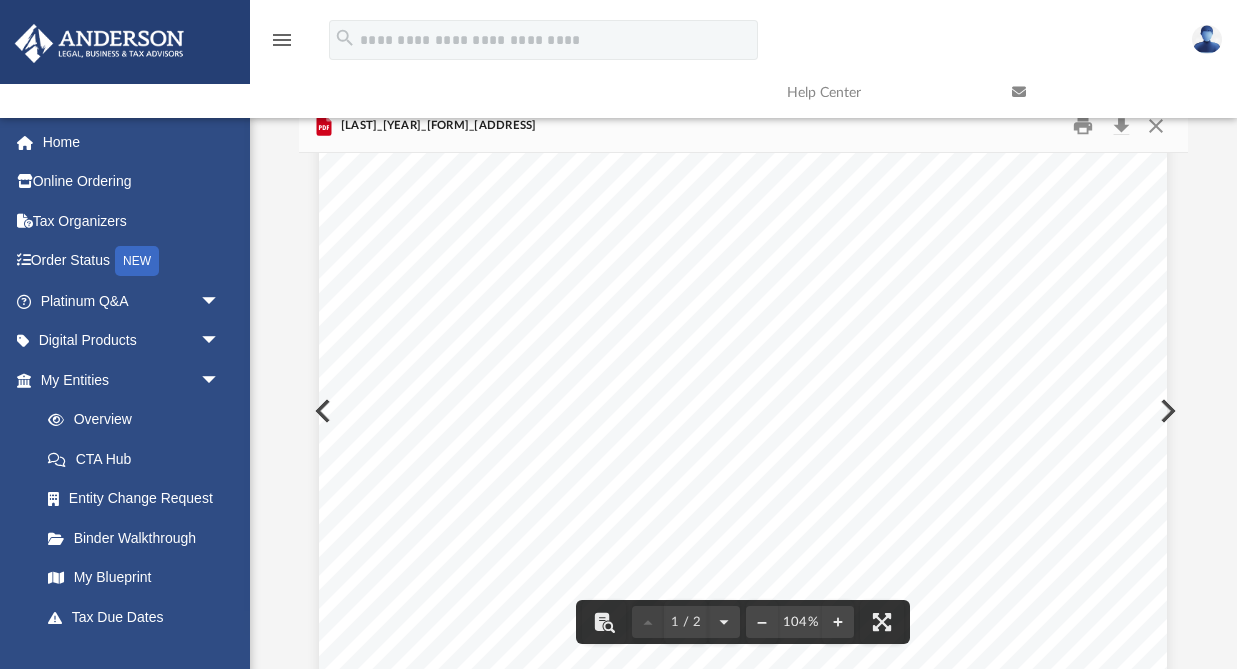 click at bounding box center (1166, 411) 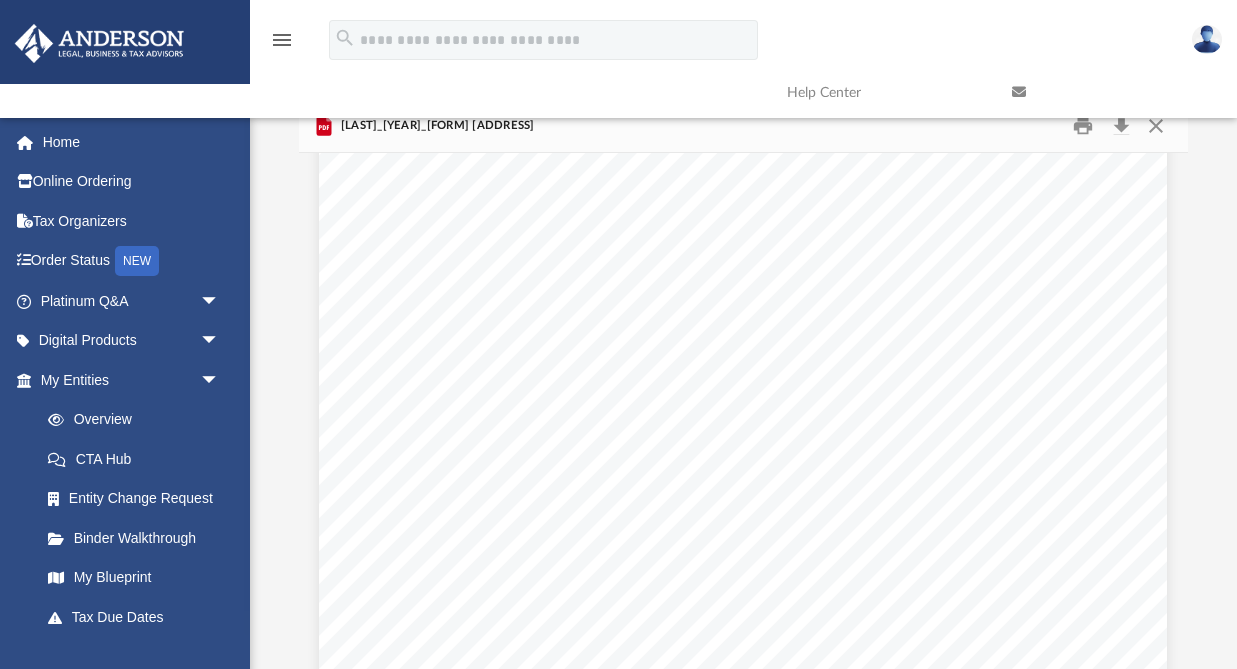 scroll, scrollTop: 611, scrollLeft: 0, axis: vertical 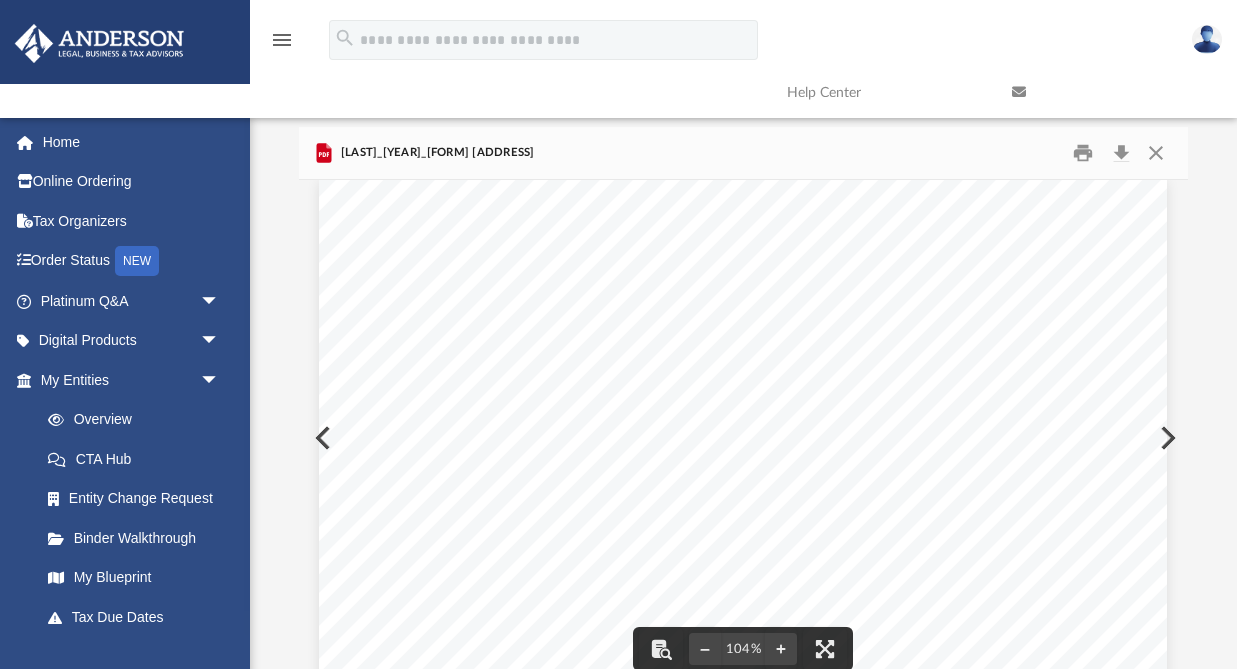 click at bounding box center (1166, 438) 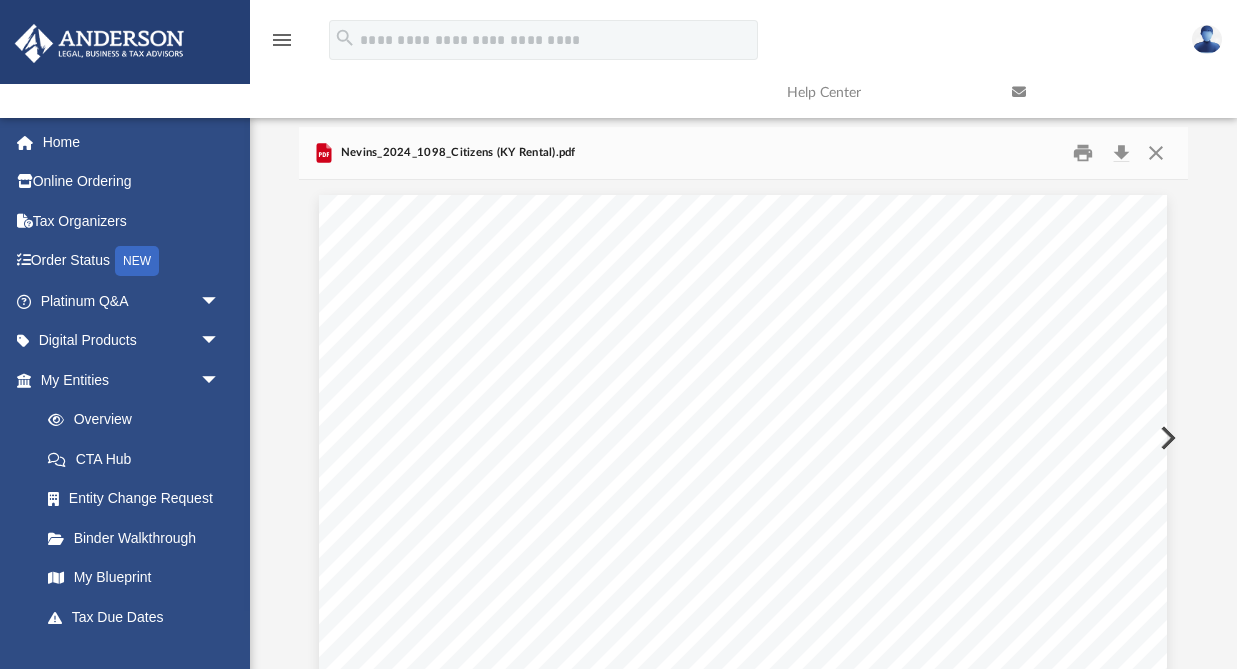 scroll, scrollTop: 116, scrollLeft: 0, axis: vertical 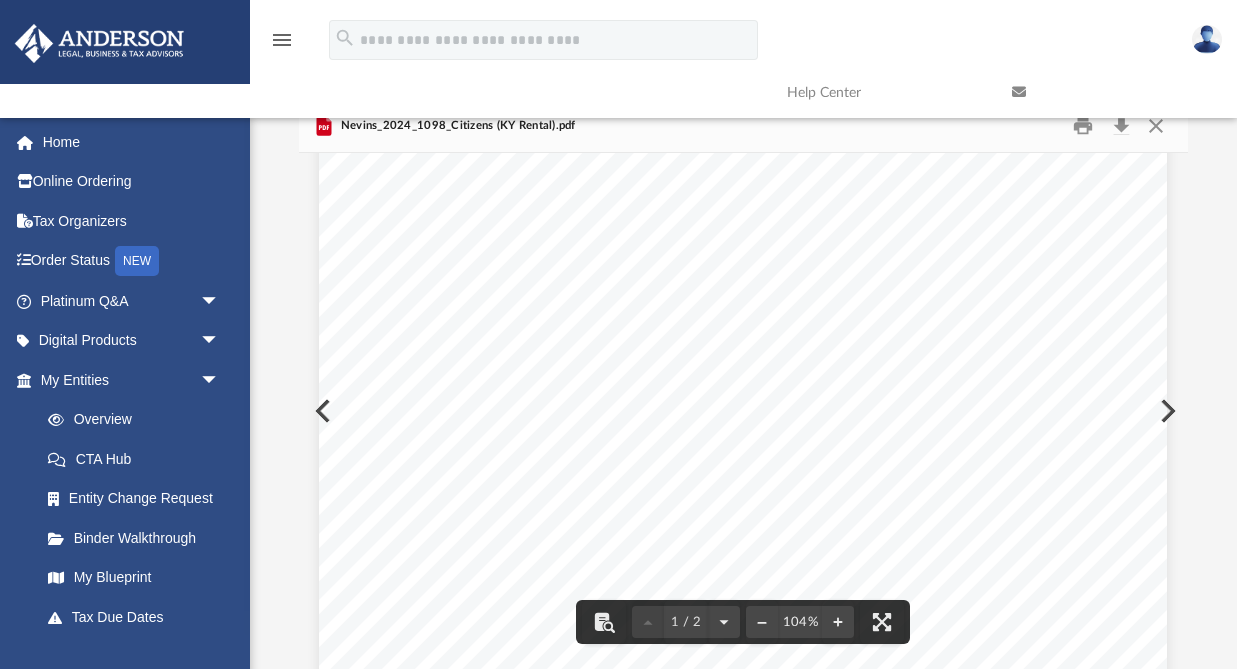 click at bounding box center (1166, 411) 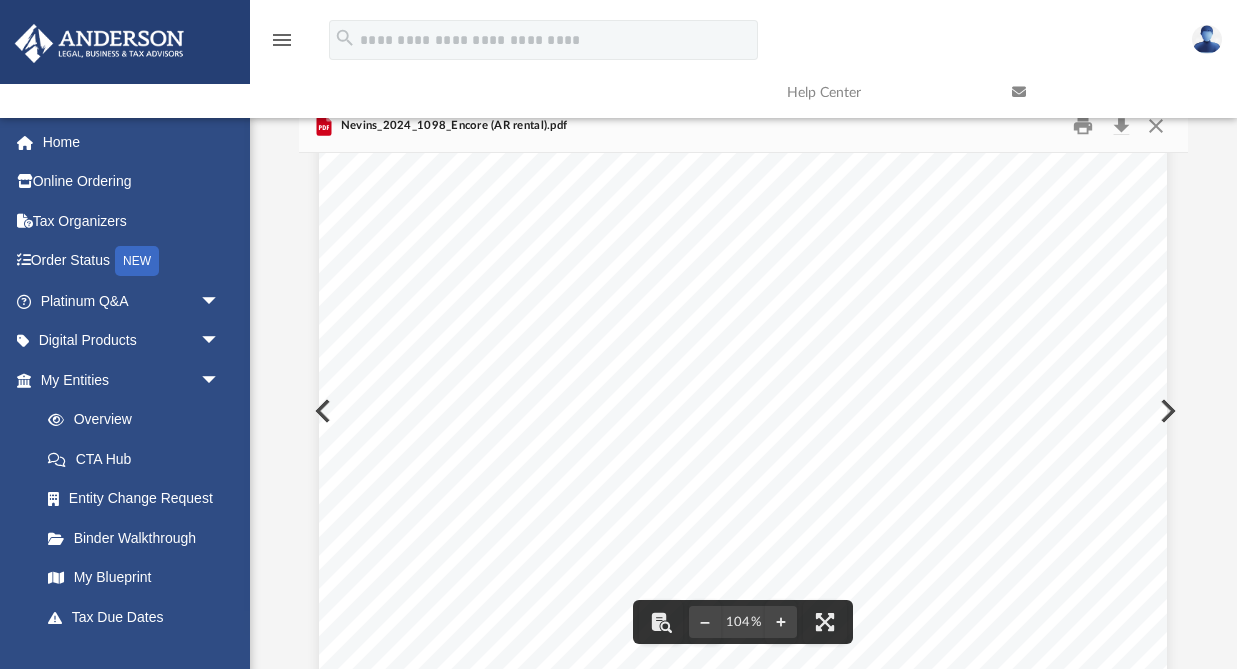 scroll, scrollTop: 636, scrollLeft: 0, axis: vertical 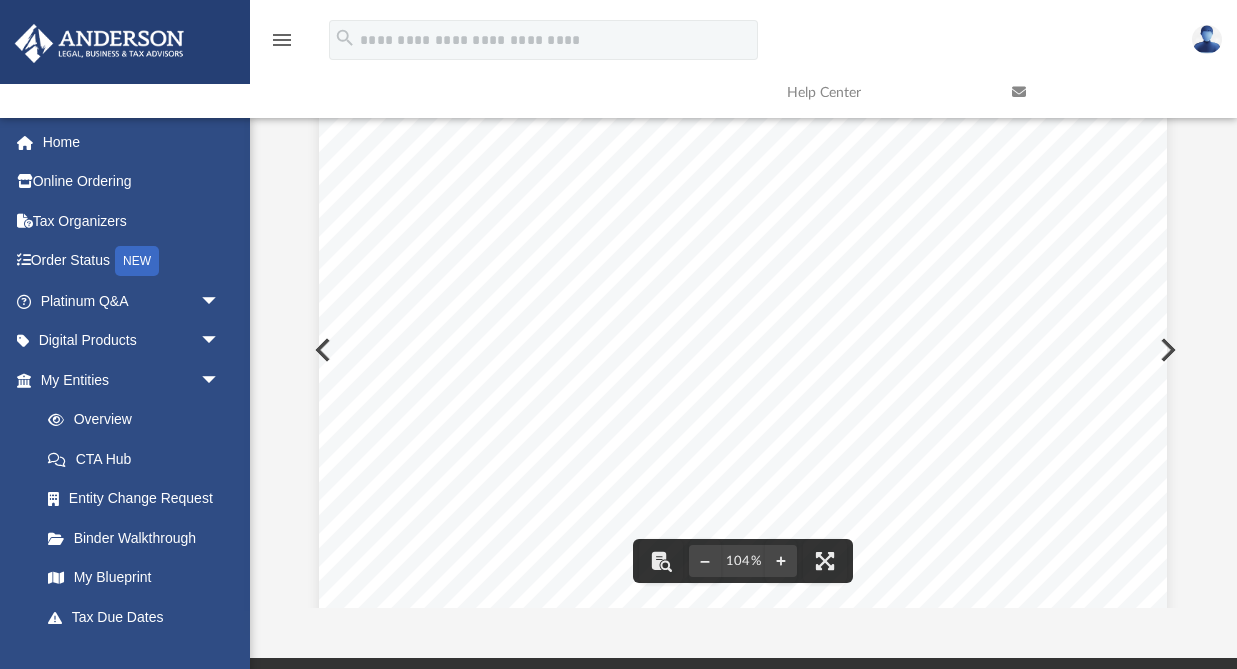 click at bounding box center [1166, 350] 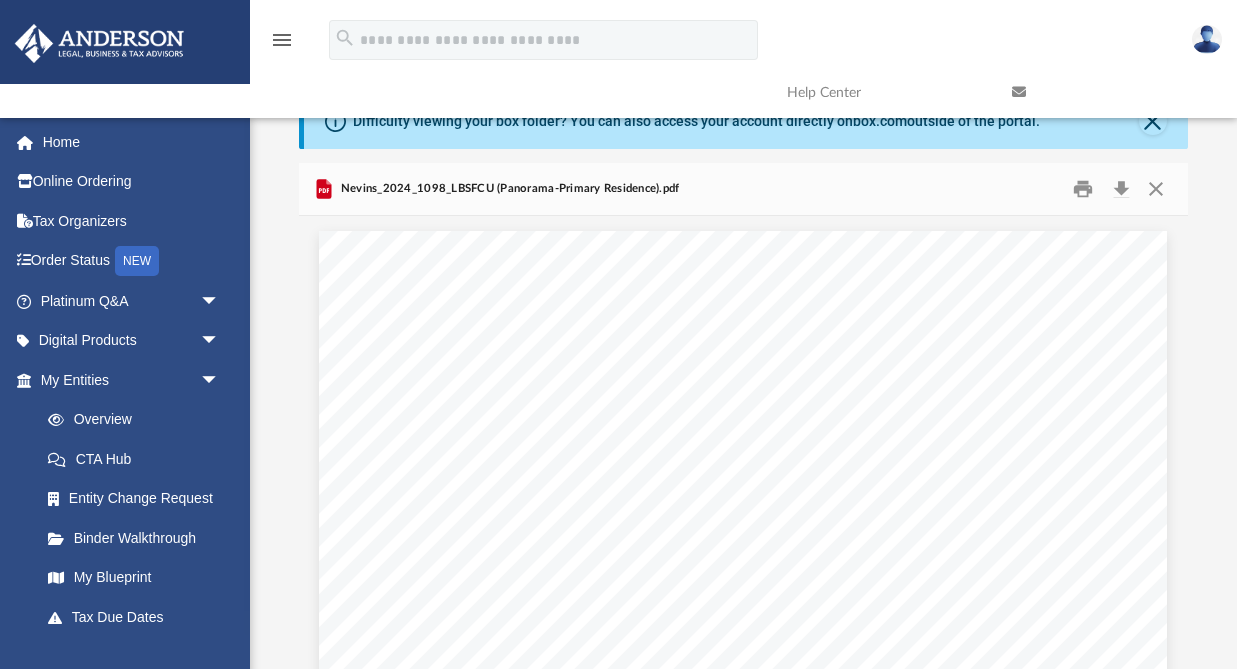 scroll, scrollTop: 60, scrollLeft: 0, axis: vertical 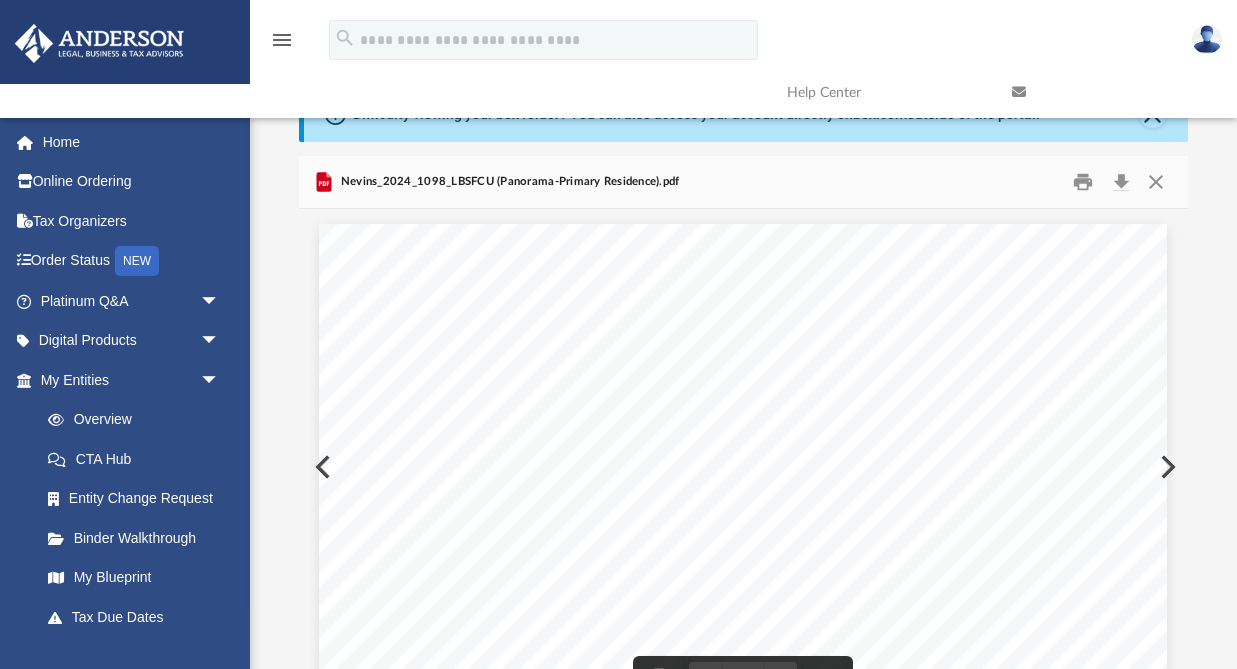 click at bounding box center [1166, 467] 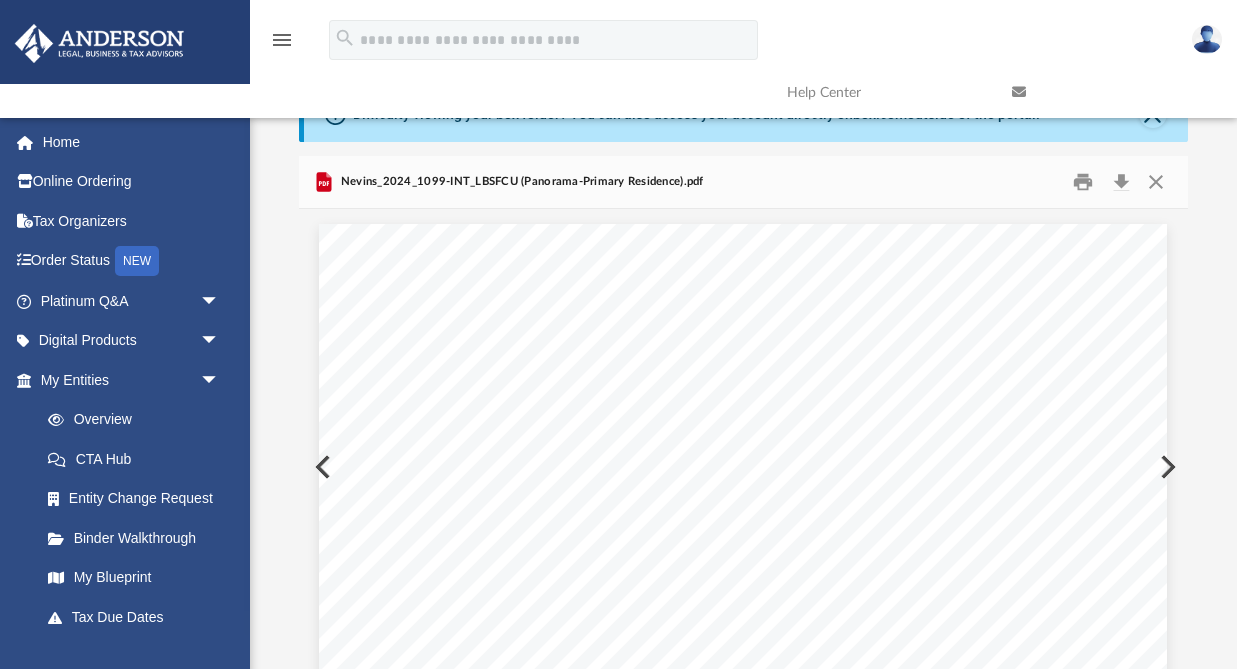 scroll, scrollTop: 116, scrollLeft: 0, axis: vertical 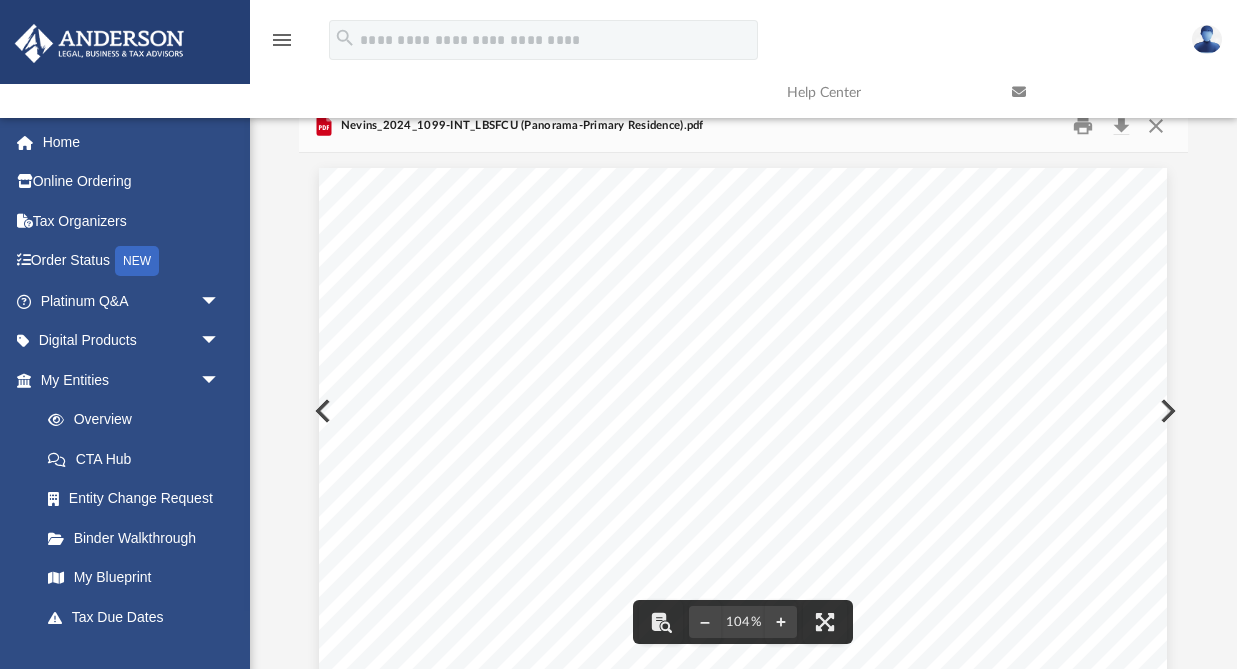 click at bounding box center (1166, 411) 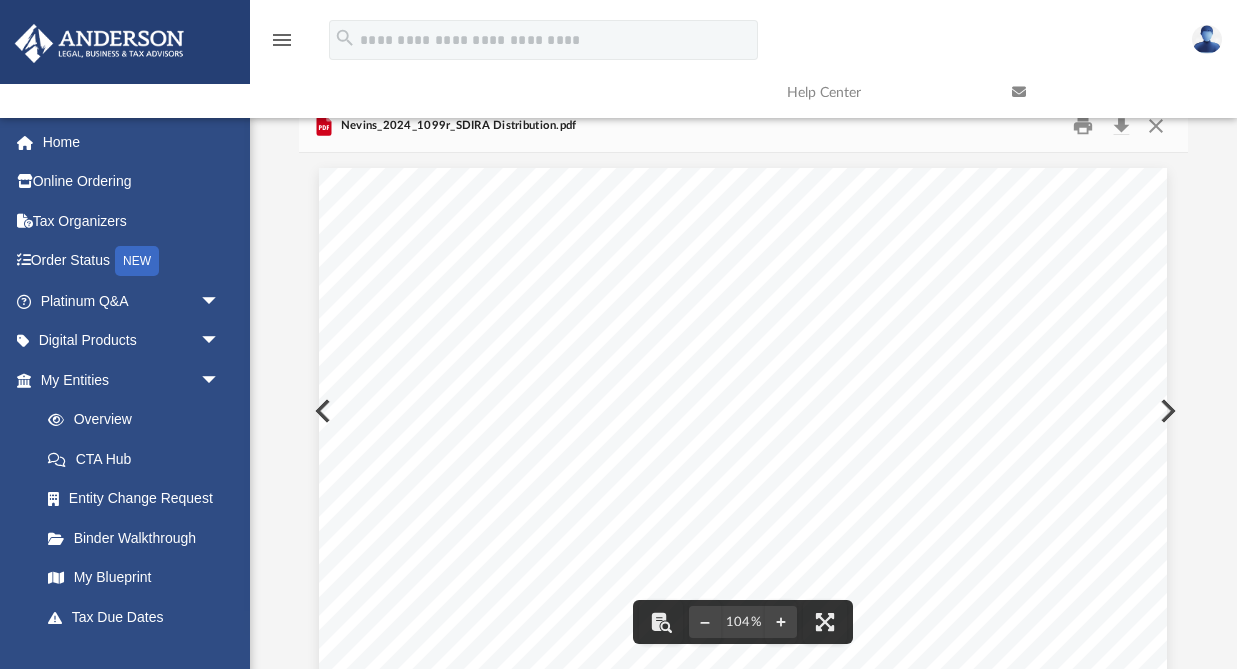 click on "Form   1099-R 20 24 Distributions From Pensions, Annuities, Retirement or Profit-Sharing Plans, IRAs, Insurance Contracts, etc. Department of the Treasury - Internal Revenue Service Copy B Report this income on your federal tax return. If this form shows federal income tax withheld in box 4, attach this copy to your return. This information is being furnished to the IRS. OMB No. 1545-0119 CORRECTED (if checked) PAYER’S name, street address, city or town, state or province, country, ZIP or foreign postal code, and telephone no. PAYER’S TIN   RECIPIENT’S TIN RECIPIENT’S name Street address (including apt. no.) City or town, state or province, country, and ZIP or foreign postal code Account number (see instructions) 1   Gross distribution $ 2a   Taxable amount $ 2b   Taxable amount not determined Total distribution 3   Capital gain (included   in box 2a) $ 4   Federal income tax withheld $ 5   Employee contributions/ Designated Roth contributions or insurance premiums $ 6   Net unrealized appreciation in" at bounding box center [743, 716] 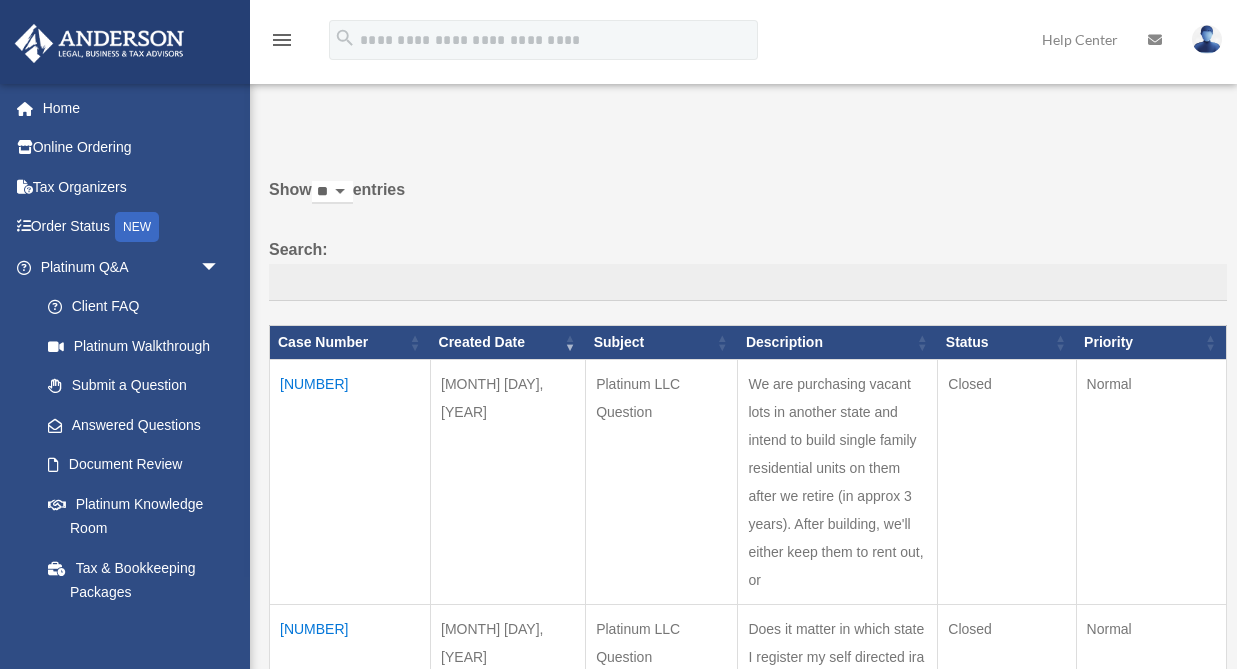 scroll, scrollTop: 0, scrollLeft: 0, axis: both 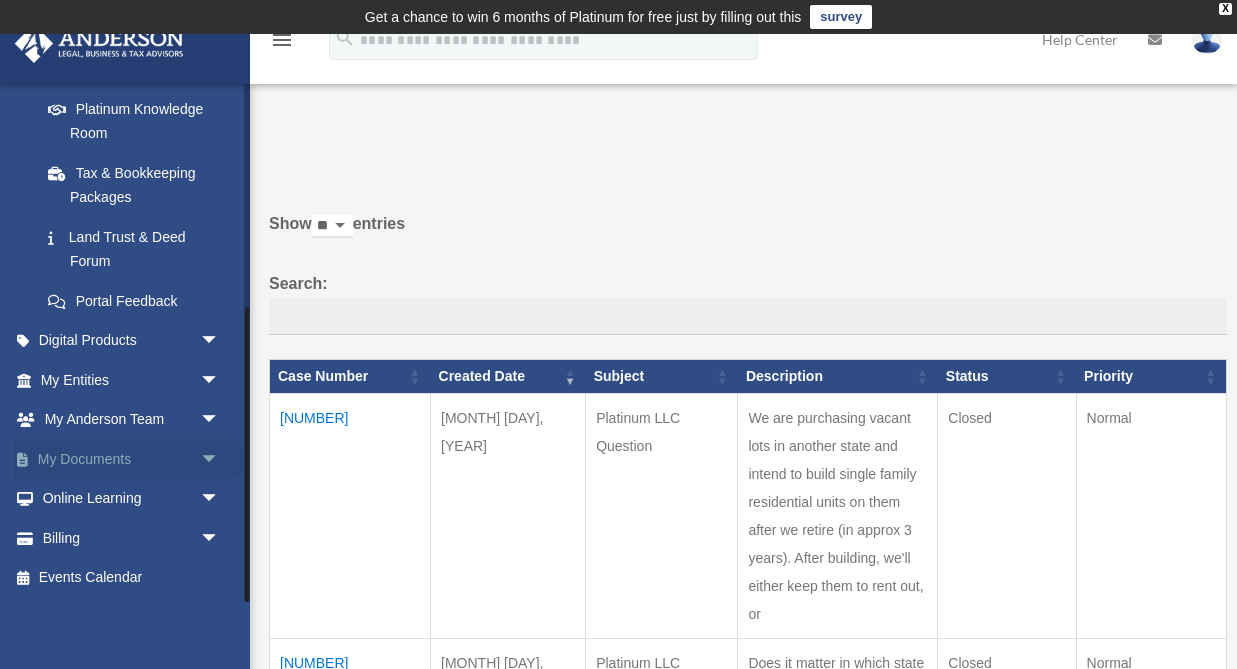 click on "My Documents arrow_drop_down" at bounding box center [132, 459] 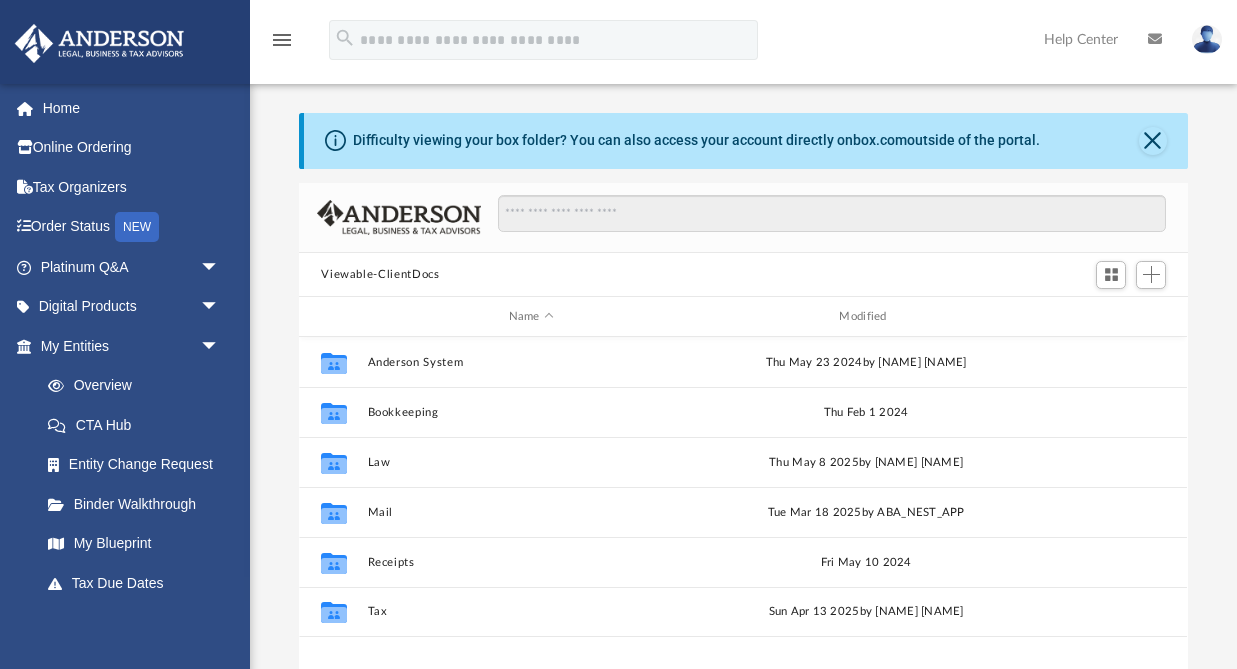 scroll, scrollTop: 0, scrollLeft: 0, axis: both 